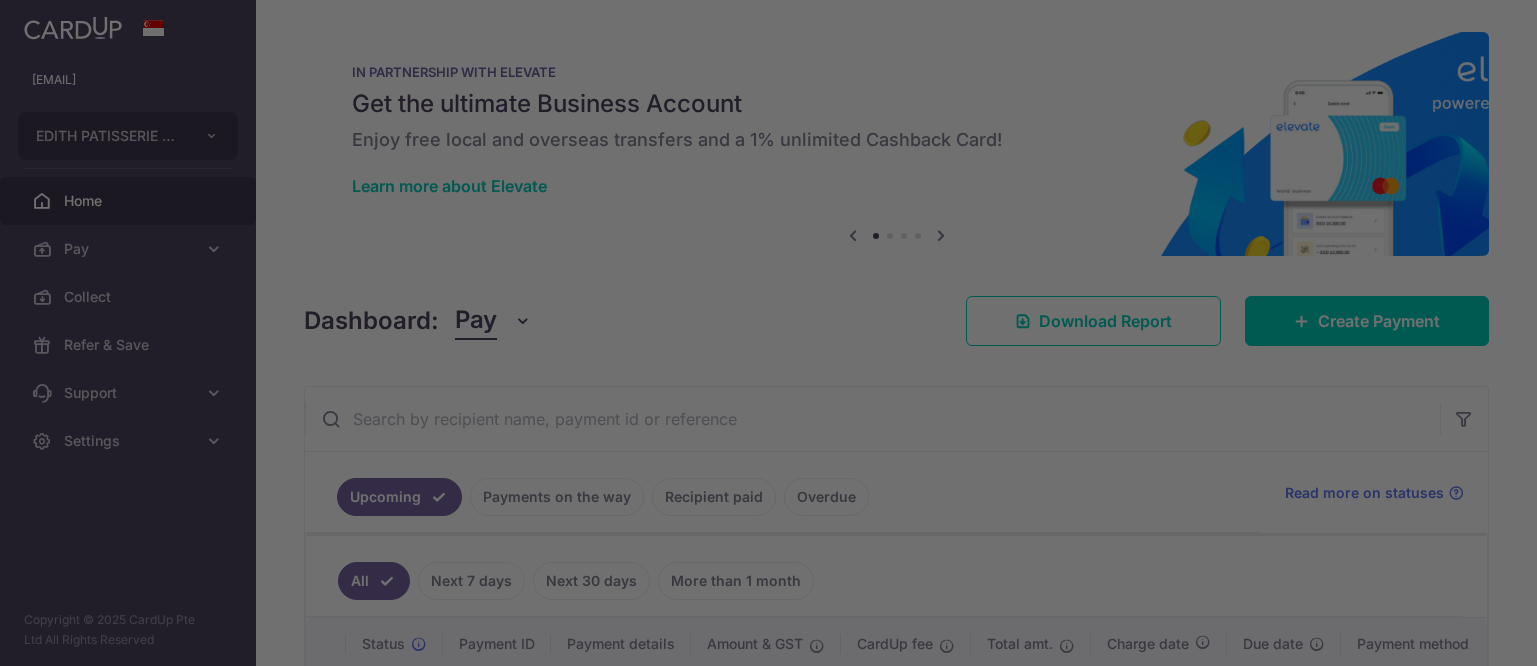 scroll, scrollTop: 0, scrollLeft: 0, axis: both 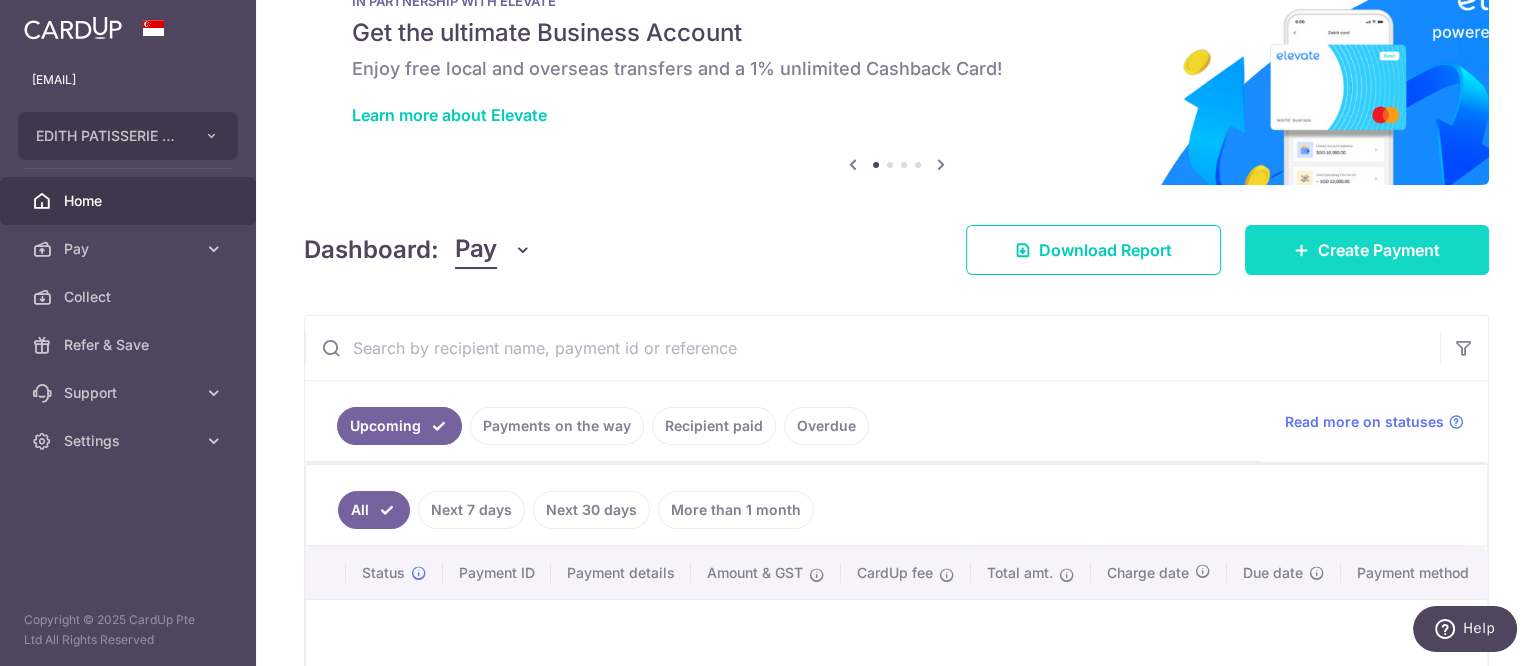 click on "Create Payment" at bounding box center (1367, 250) 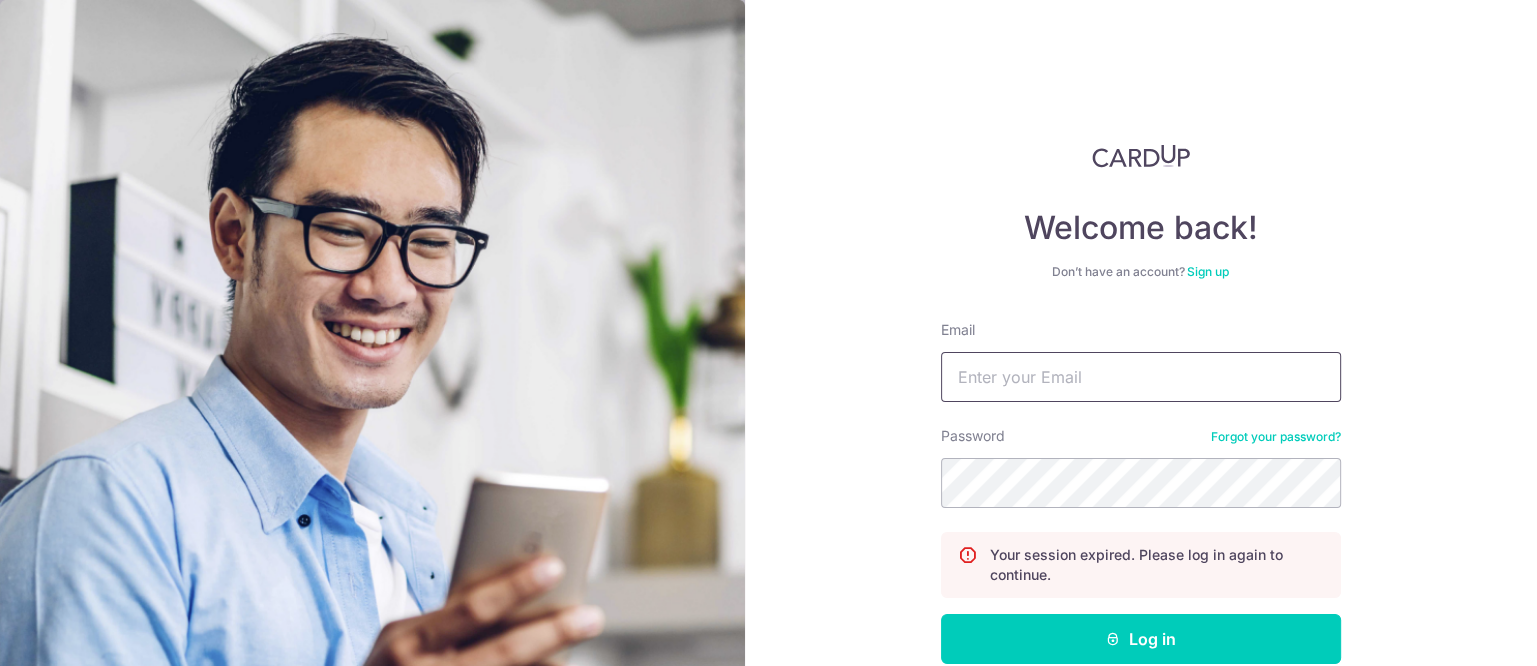 type on "ethel@edithpatisserie.com" 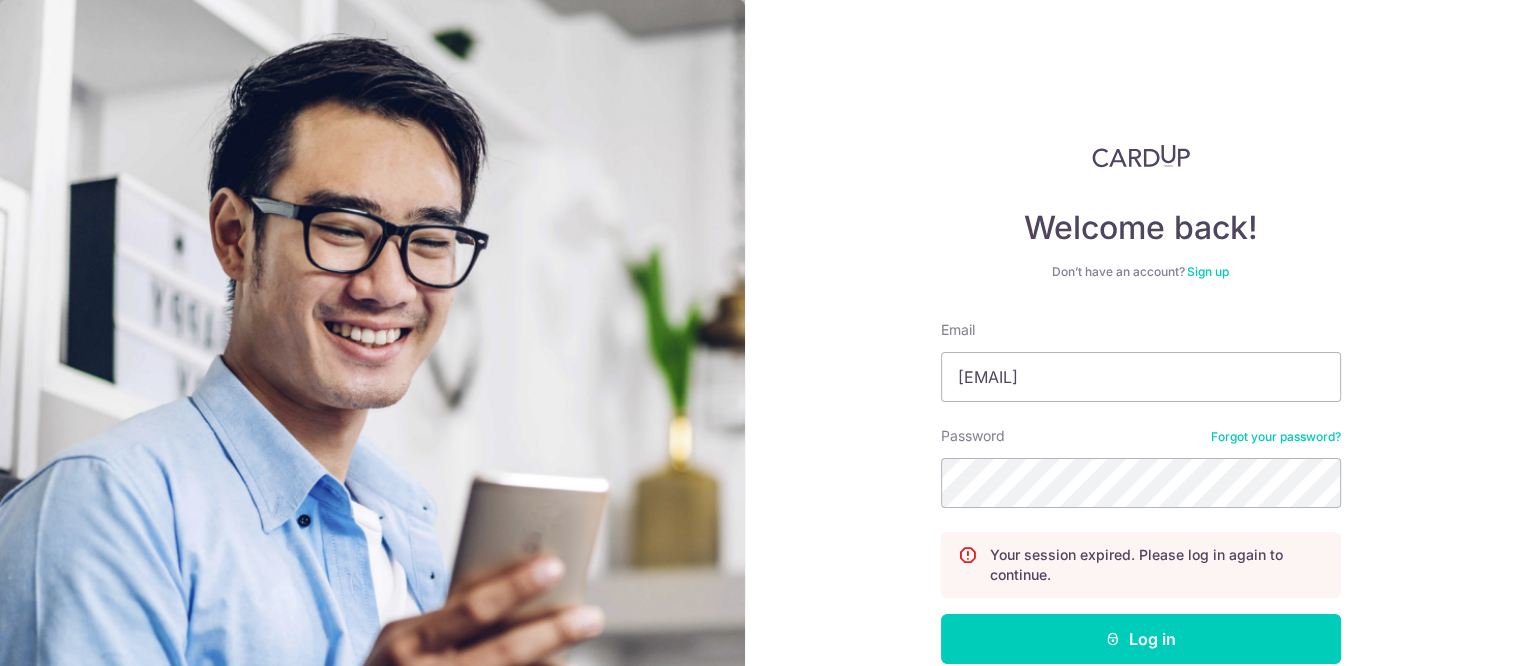 scroll, scrollTop: 0, scrollLeft: 0, axis: both 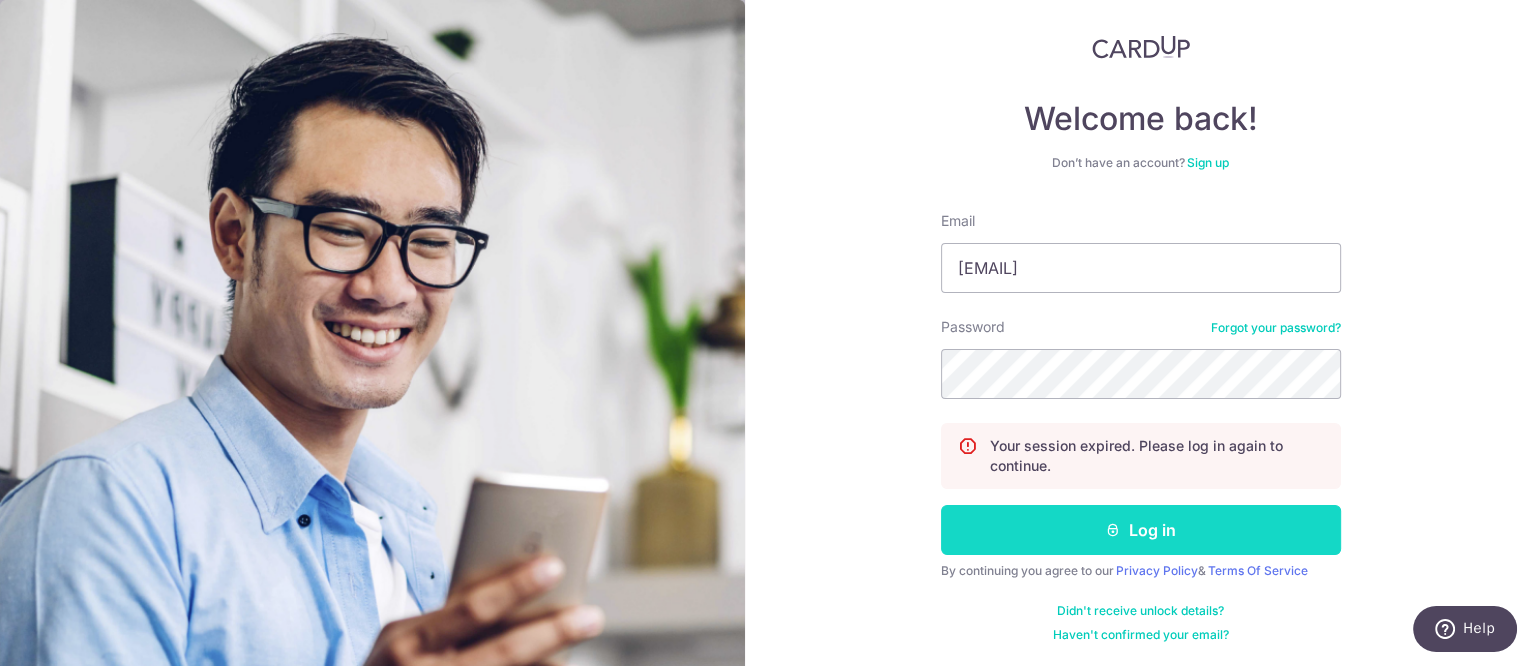 click on "Log in" at bounding box center (1141, 530) 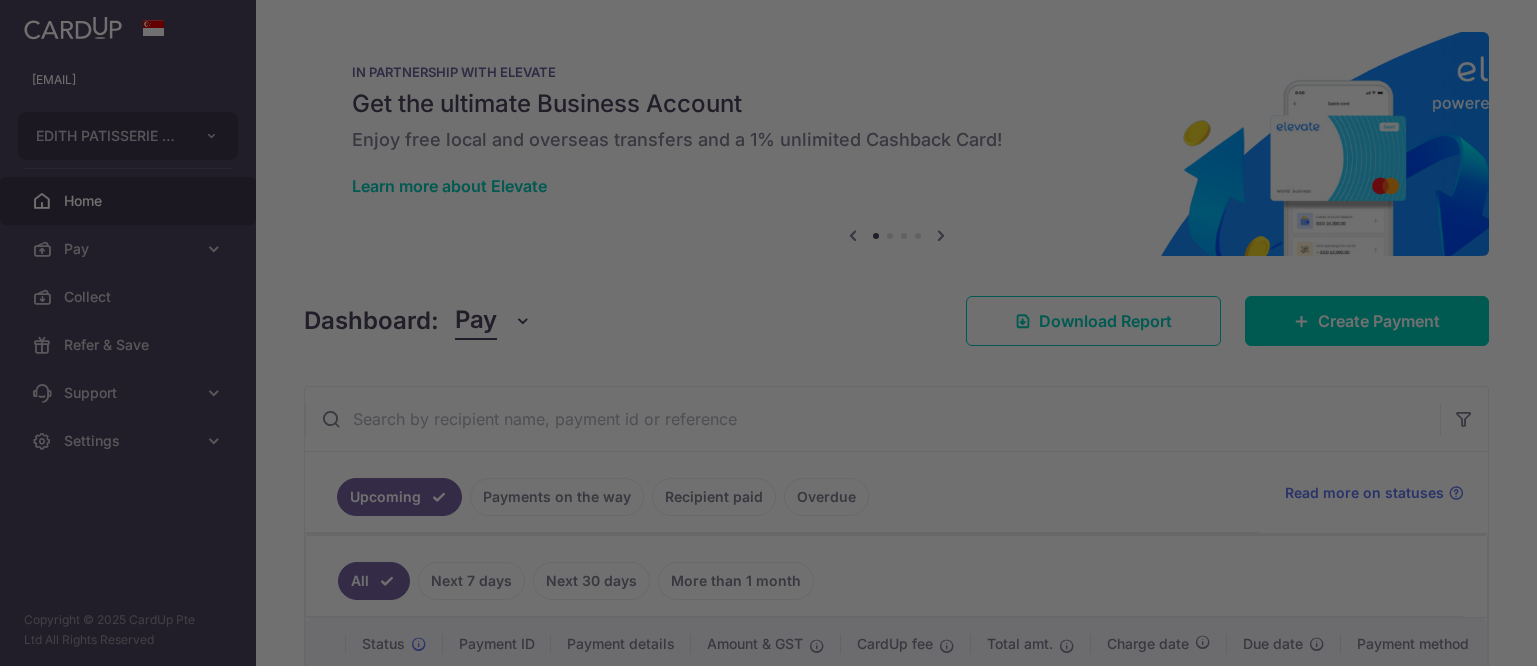 scroll, scrollTop: 0, scrollLeft: 0, axis: both 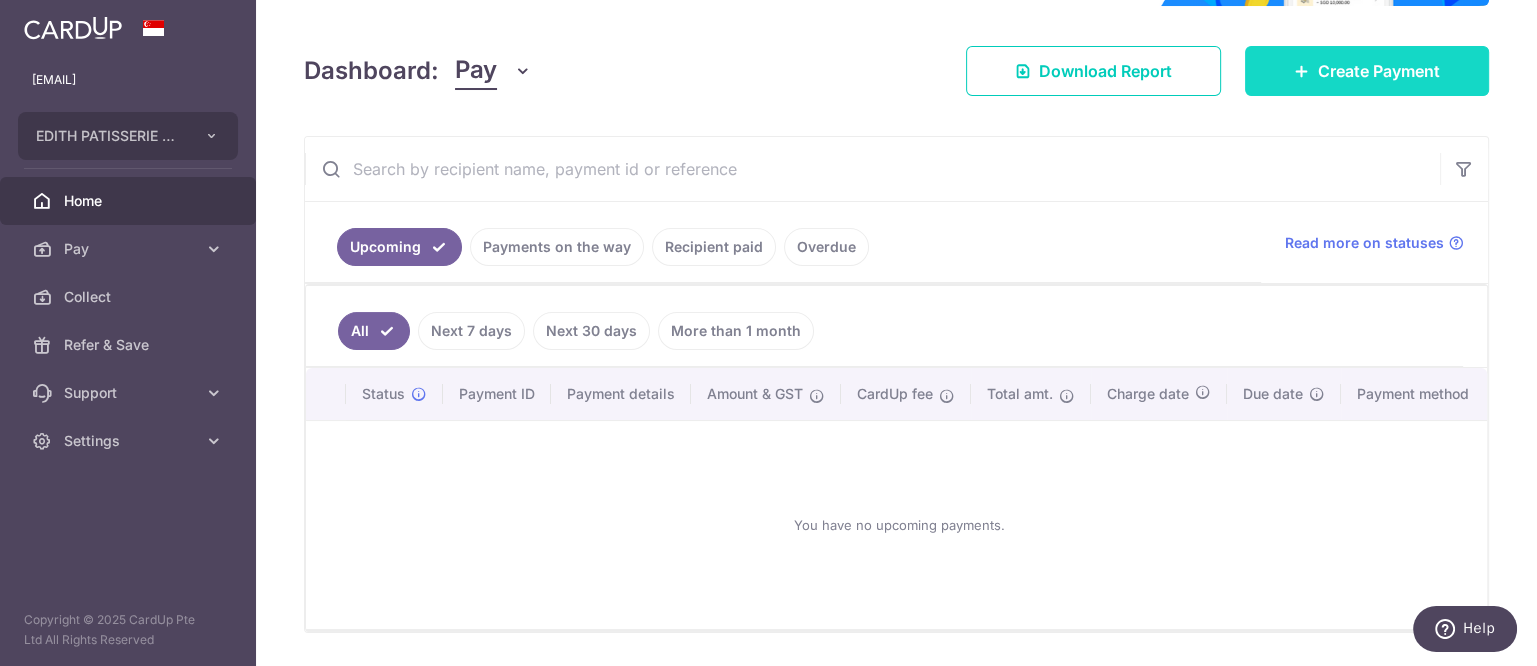 click on "Create Payment" at bounding box center (1367, 71) 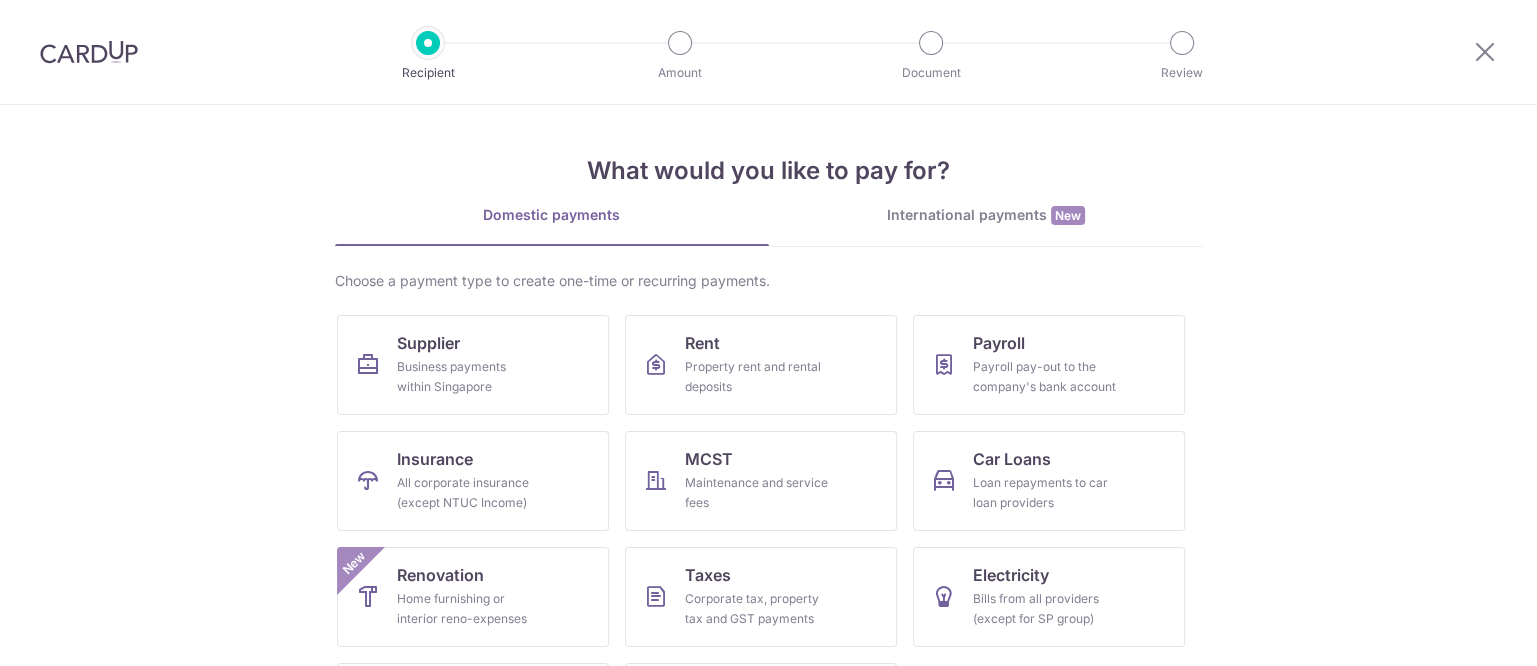 scroll, scrollTop: 0, scrollLeft: 0, axis: both 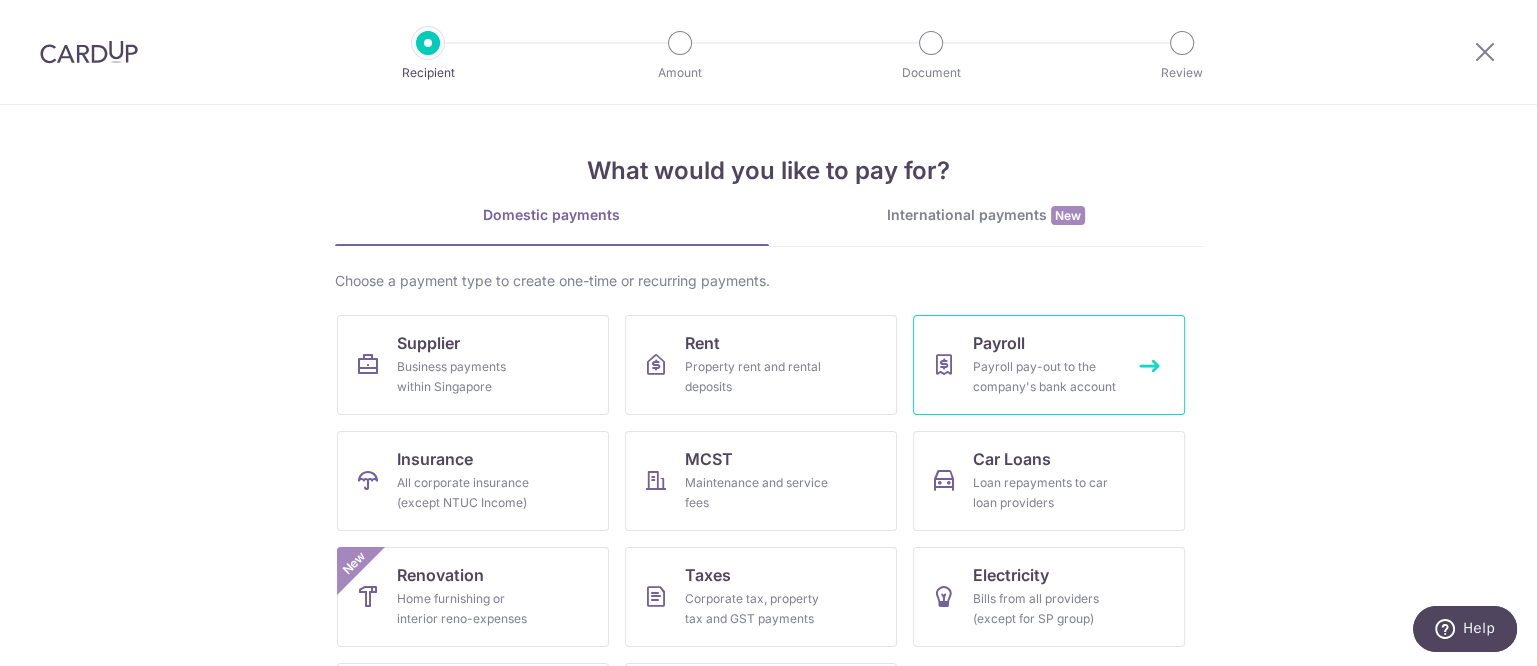 click on "Payroll" at bounding box center (999, 343) 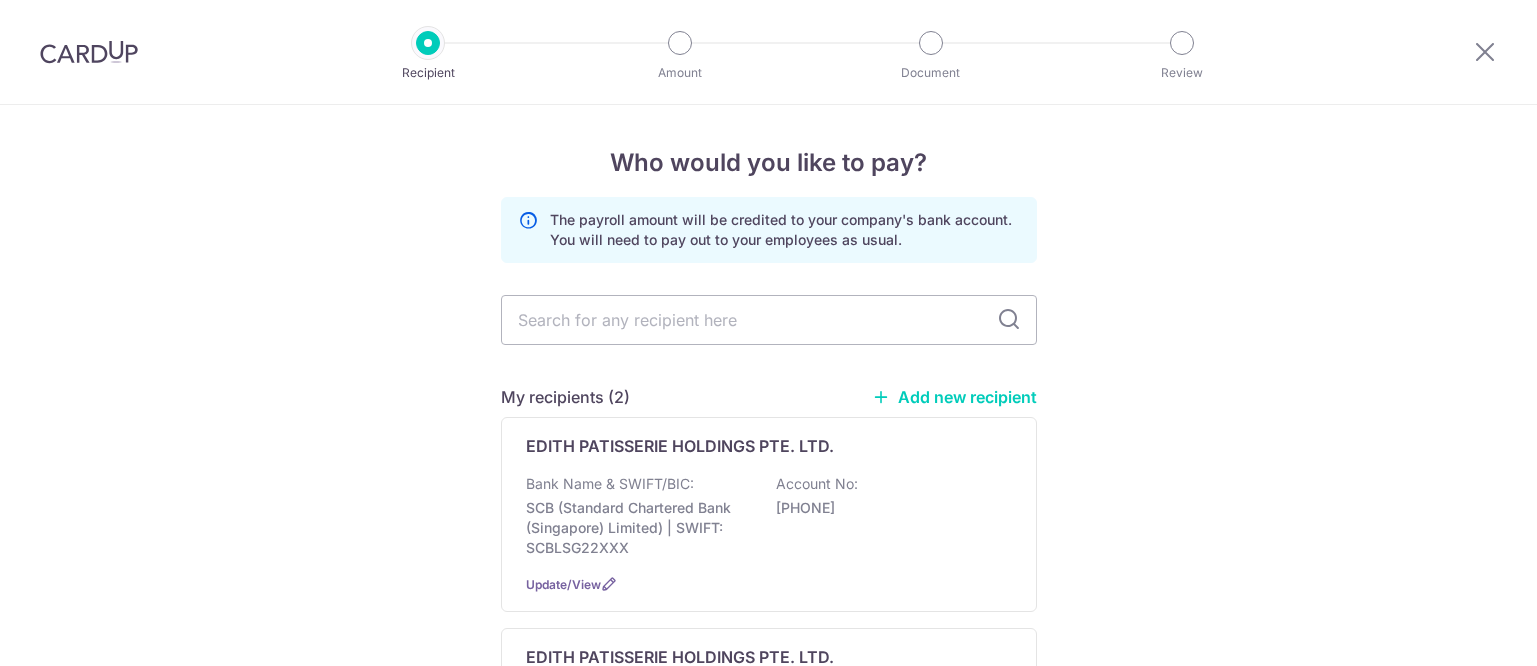 scroll, scrollTop: 0, scrollLeft: 0, axis: both 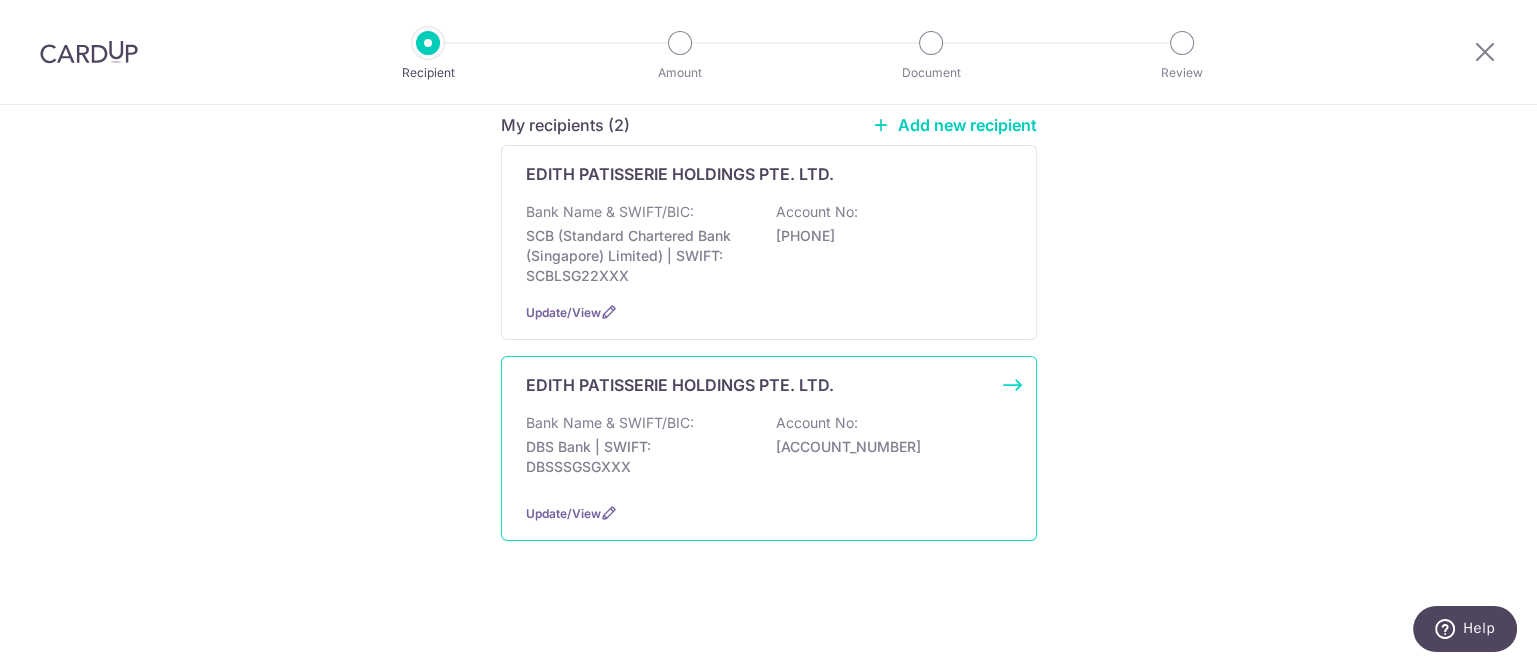 click on "Bank Name & SWIFT/BIC:
DBS Bank | SWIFT: DBSSSGSGXXX
Account No:
0721112256" at bounding box center [769, 450] 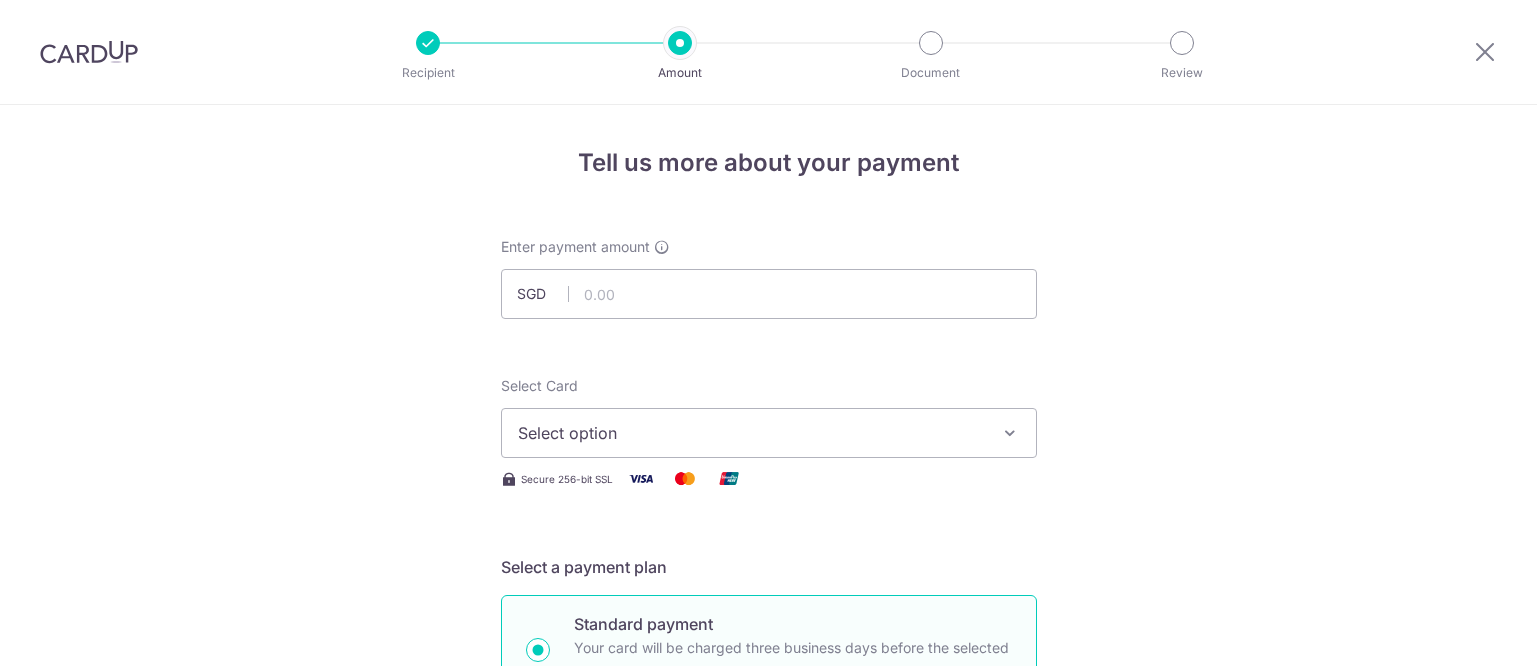 scroll, scrollTop: 0, scrollLeft: 0, axis: both 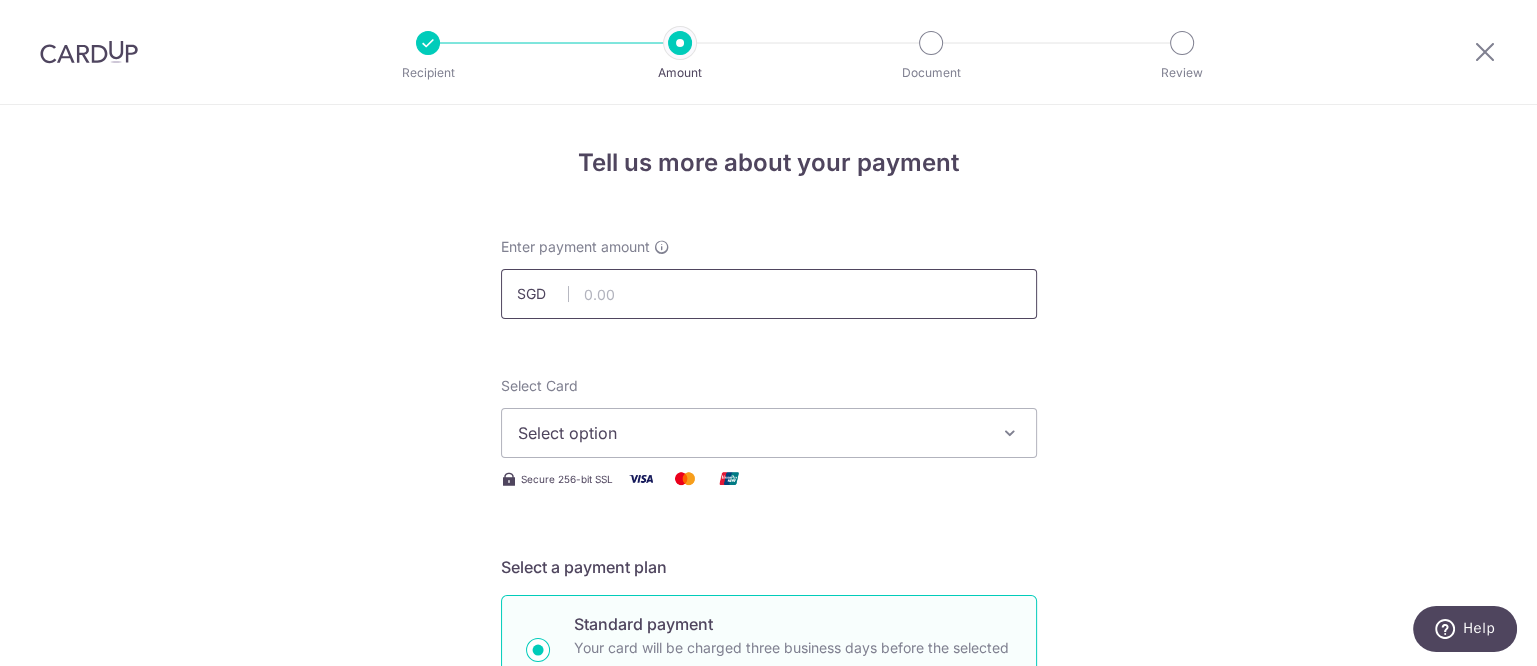 click at bounding box center (769, 294) 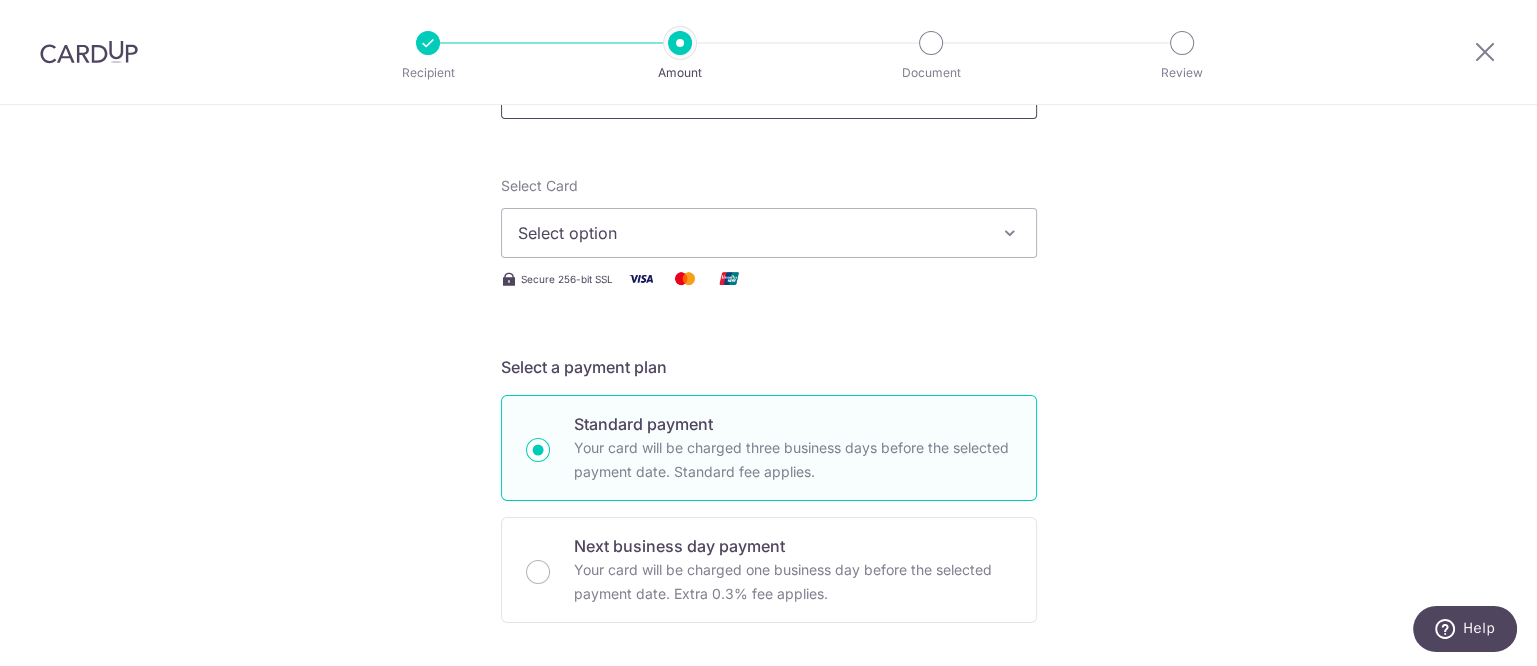 scroll, scrollTop: 115, scrollLeft: 0, axis: vertical 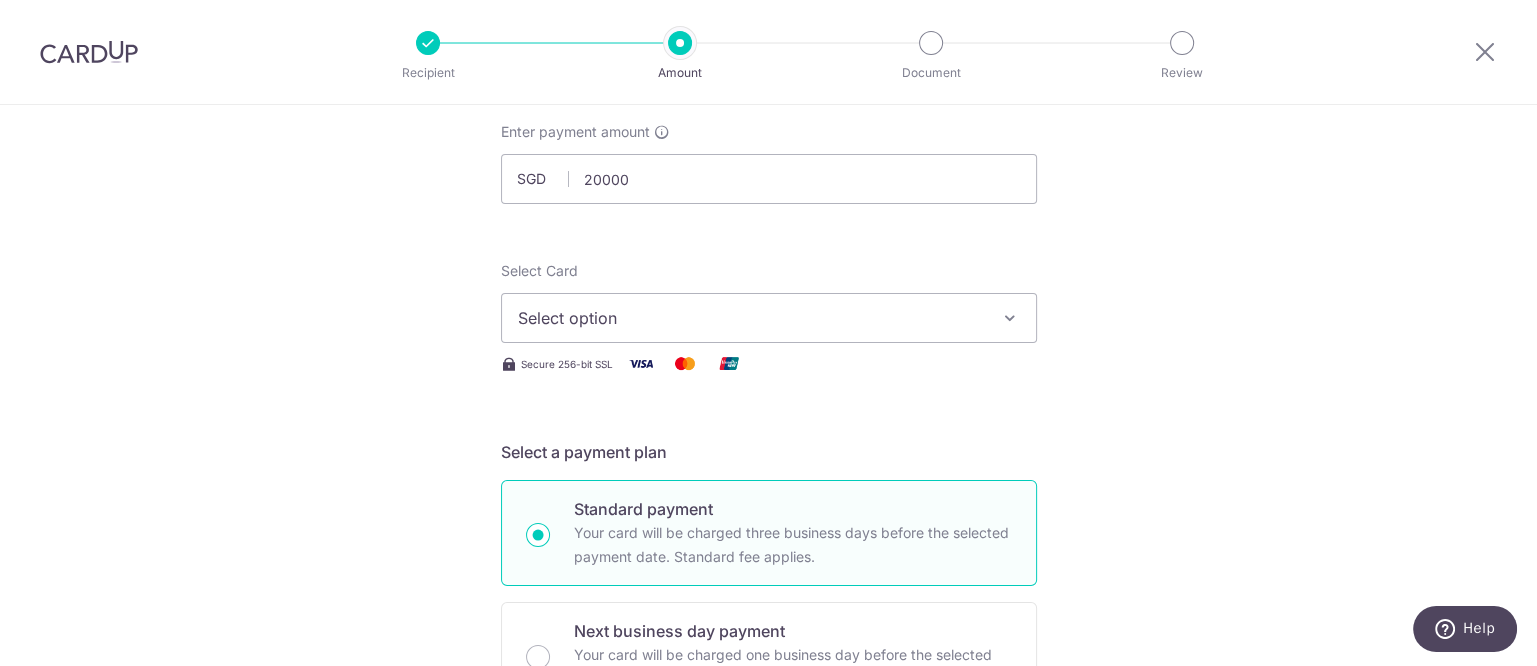 type on "20,000.00" 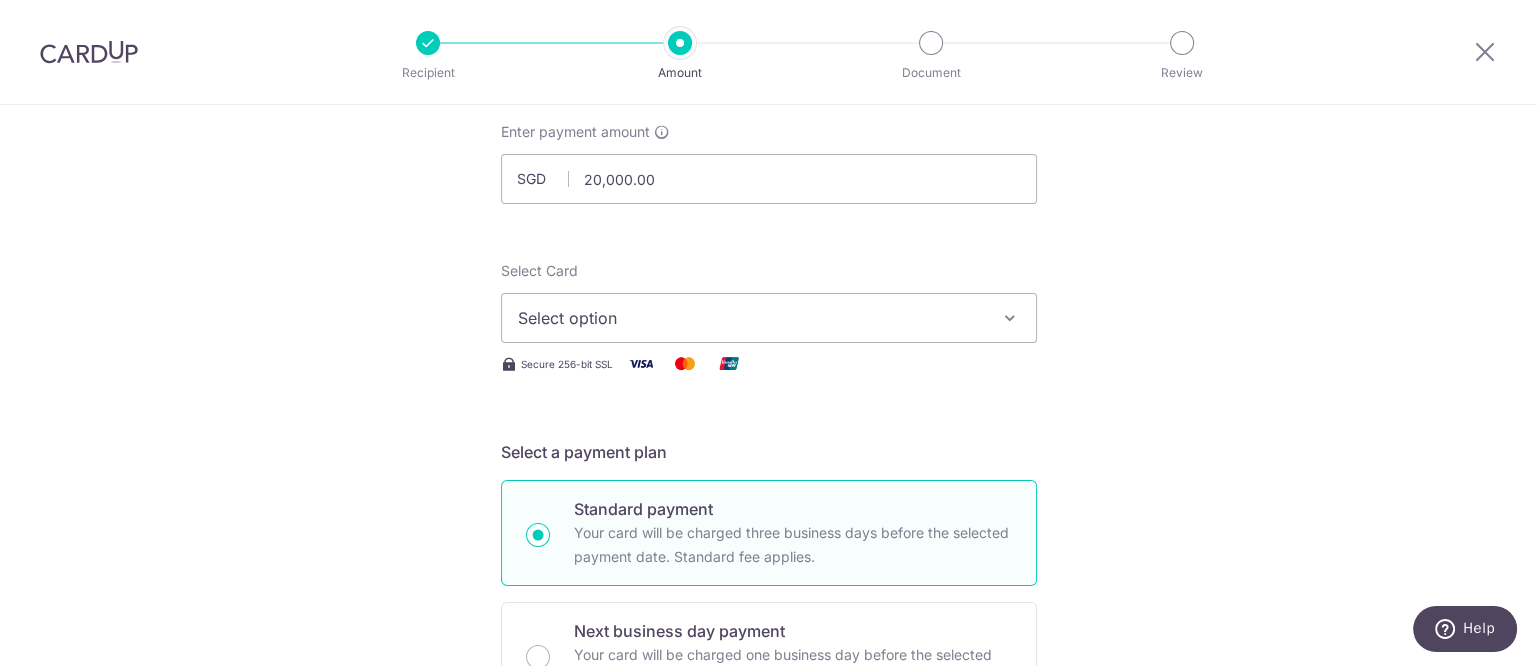 click on "Select option" at bounding box center [751, 318] 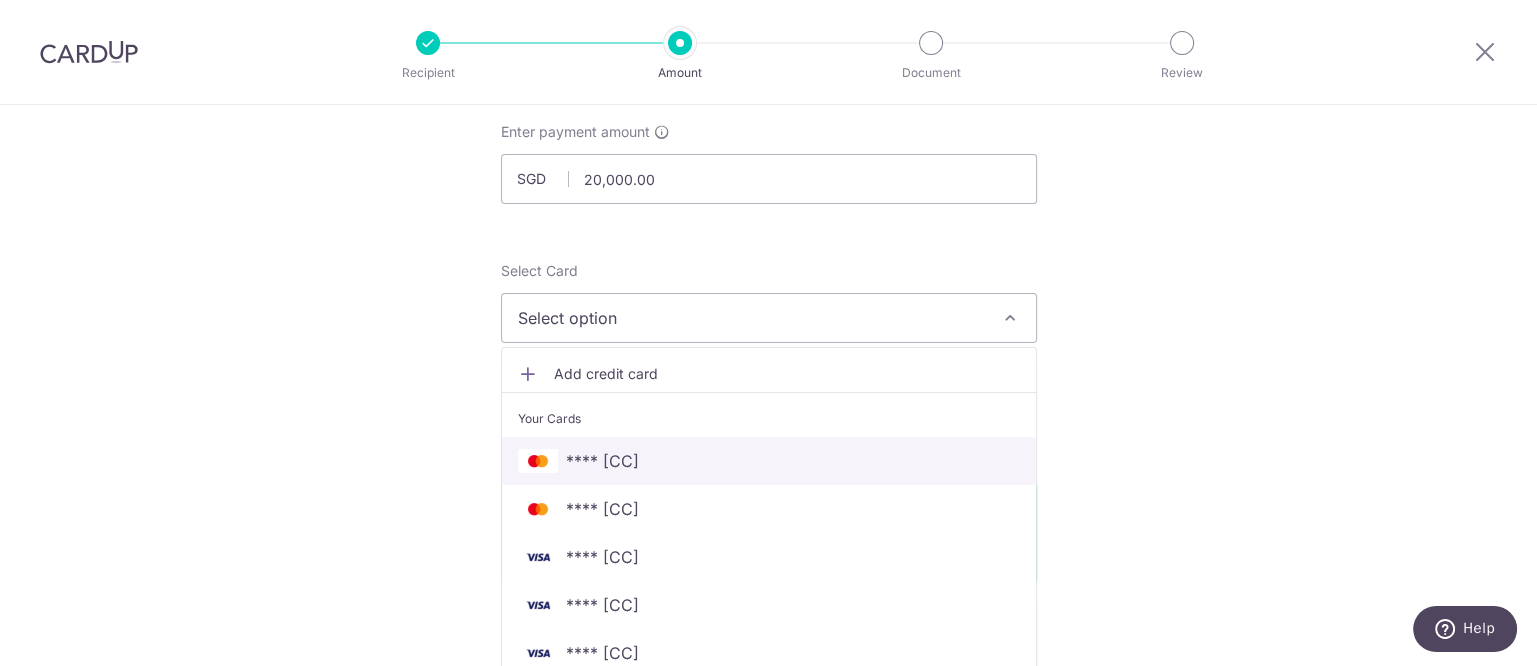 click on "**** 5981" at bounding box center [769, 461] 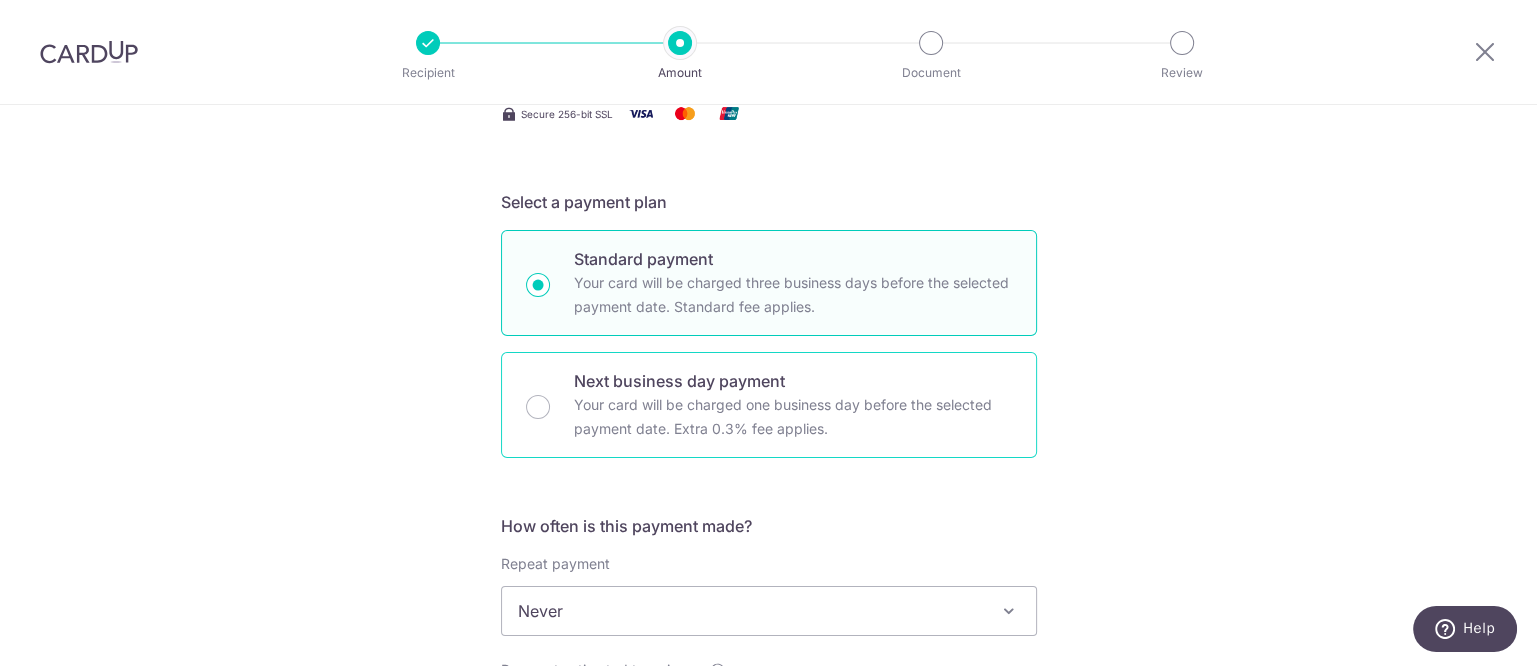 scroll, scrollTop: 615, scrollLeft: 0, axis: vertical 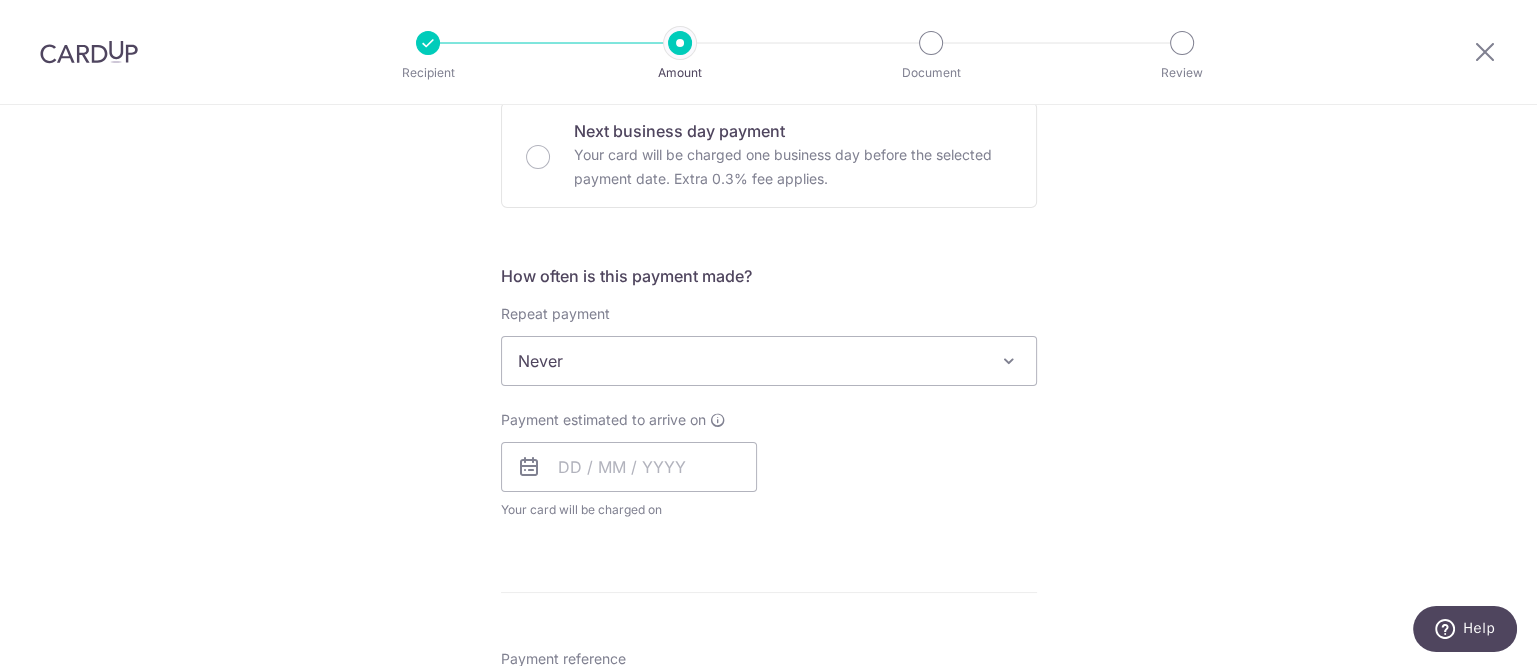 click on "Never" at bounding box center (769, 361) 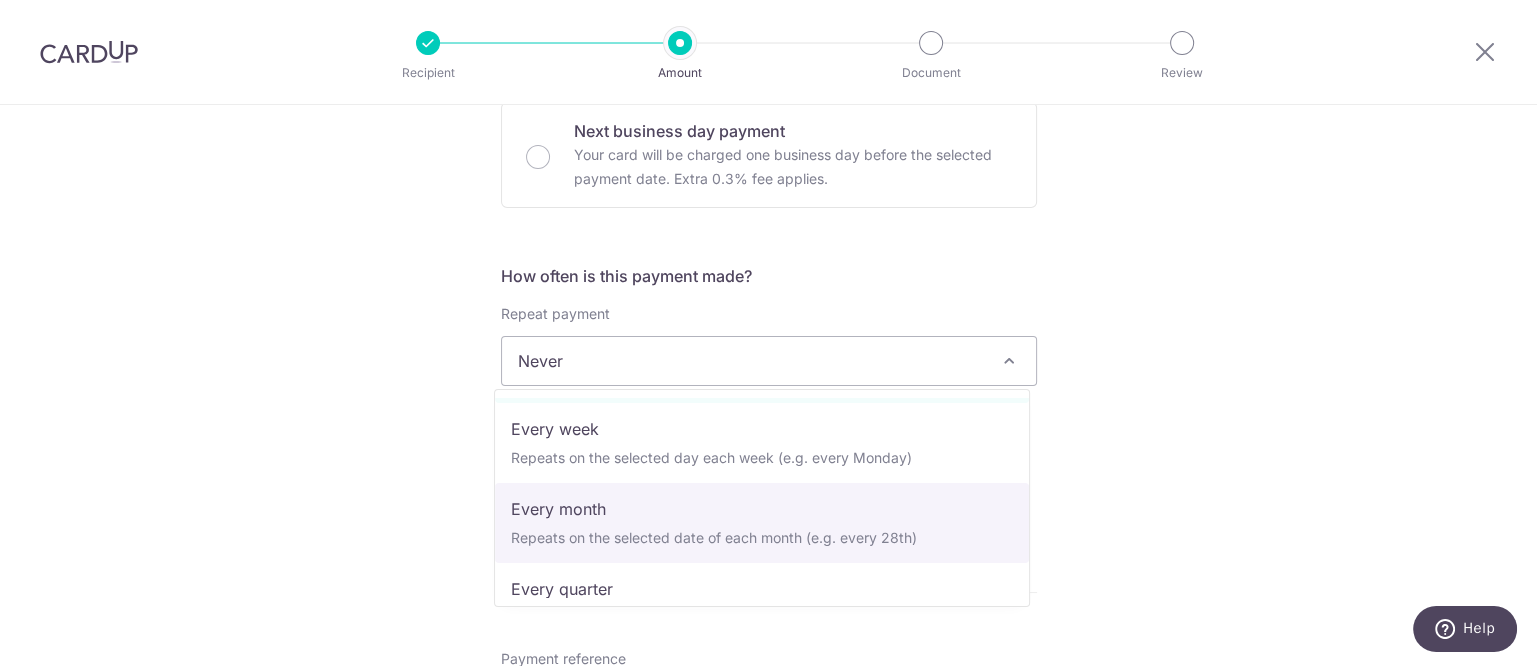 scroll, scrollTop: 200, scrollLeft: 0, axis: vertical 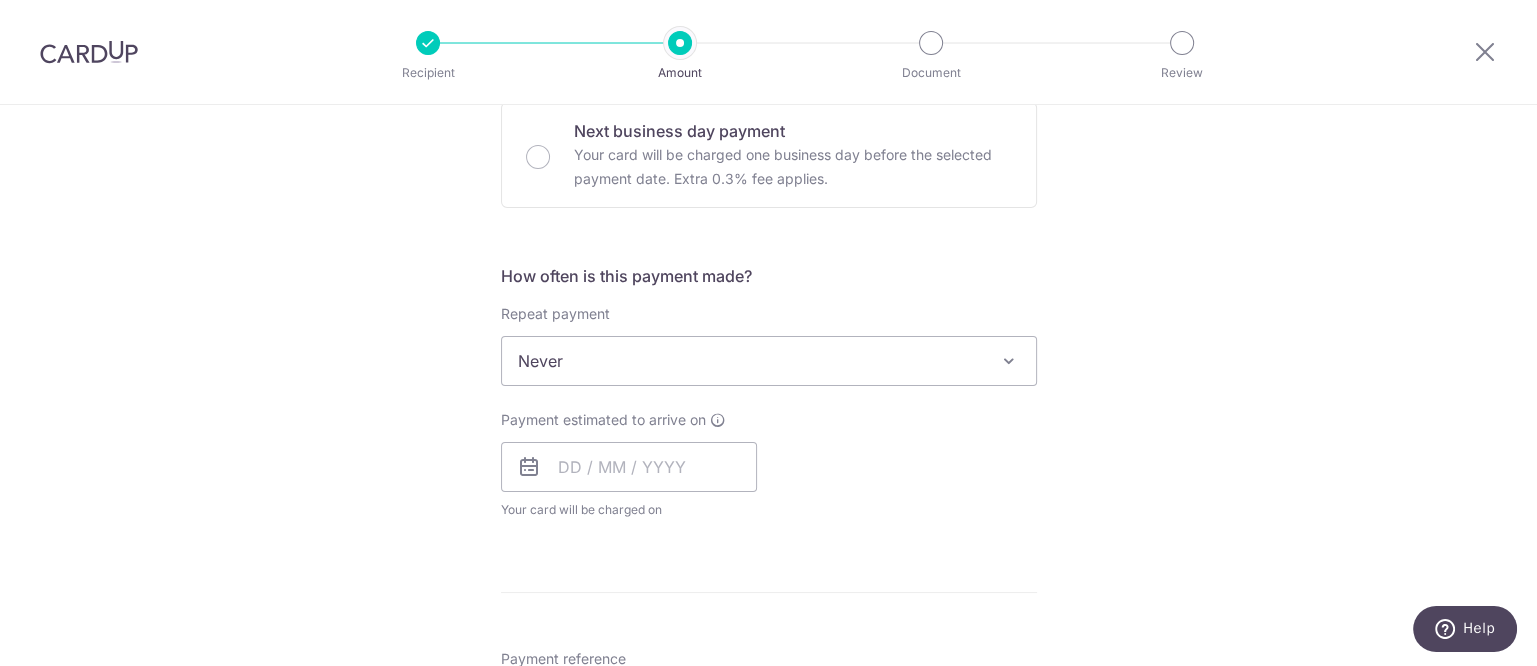 click on "Tell us more about your payment
Enter payment amount
SGD
20,000.00
20000.00
Select Card
**** 5981
Add credit card
Your Cards
**** 5981
**** 1647
**** 4490
**** 8488
**** 3465
Secure 256-bit SSL
Text
New card details" at bounding box center (768, 451) 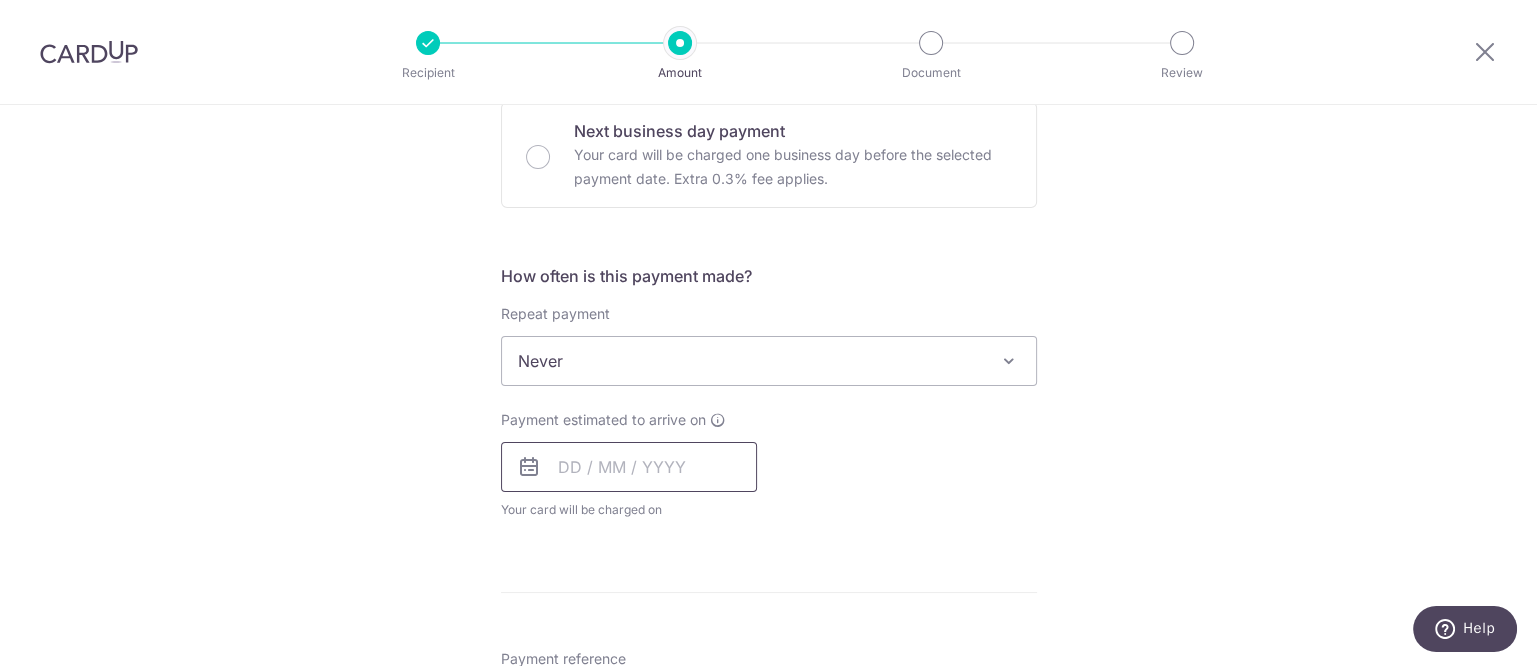 click at bounding box center (629, 467) 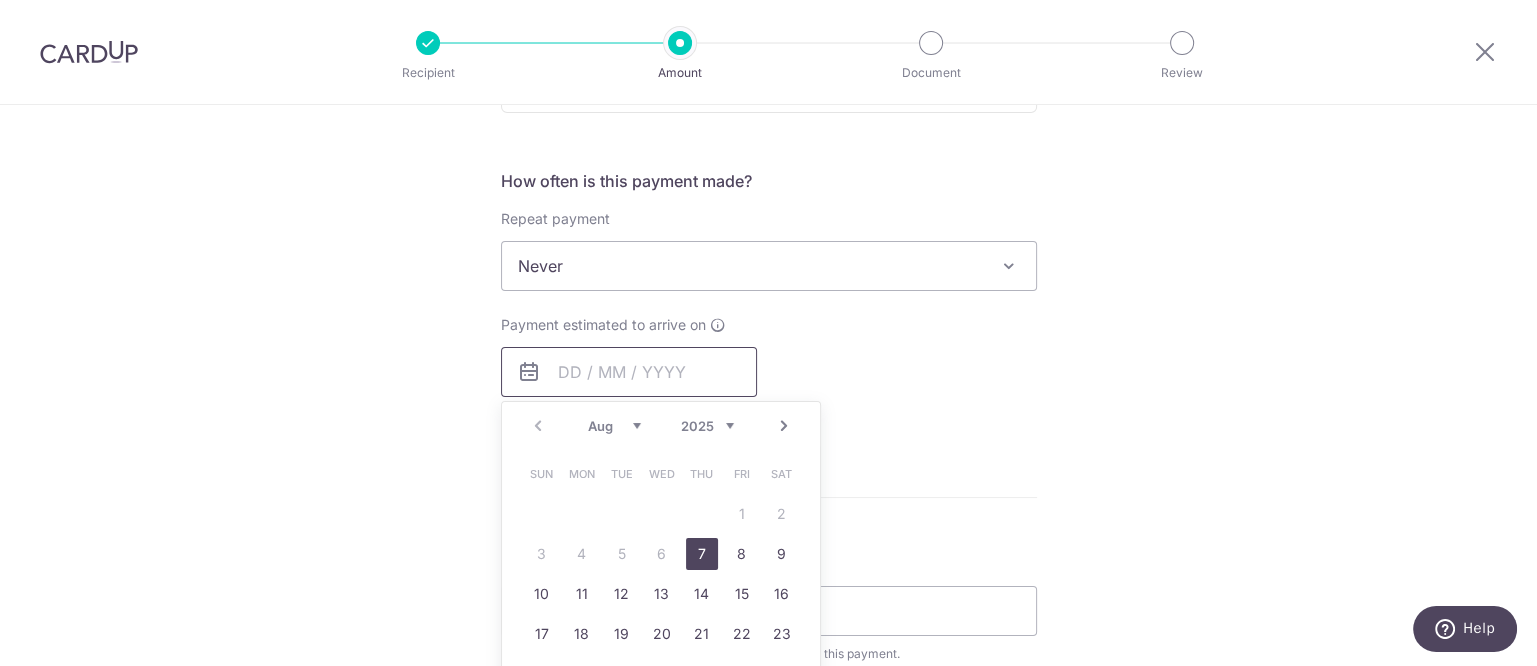 scroll, scrollTop: 865, scrollLeft: 0, axis: vertical 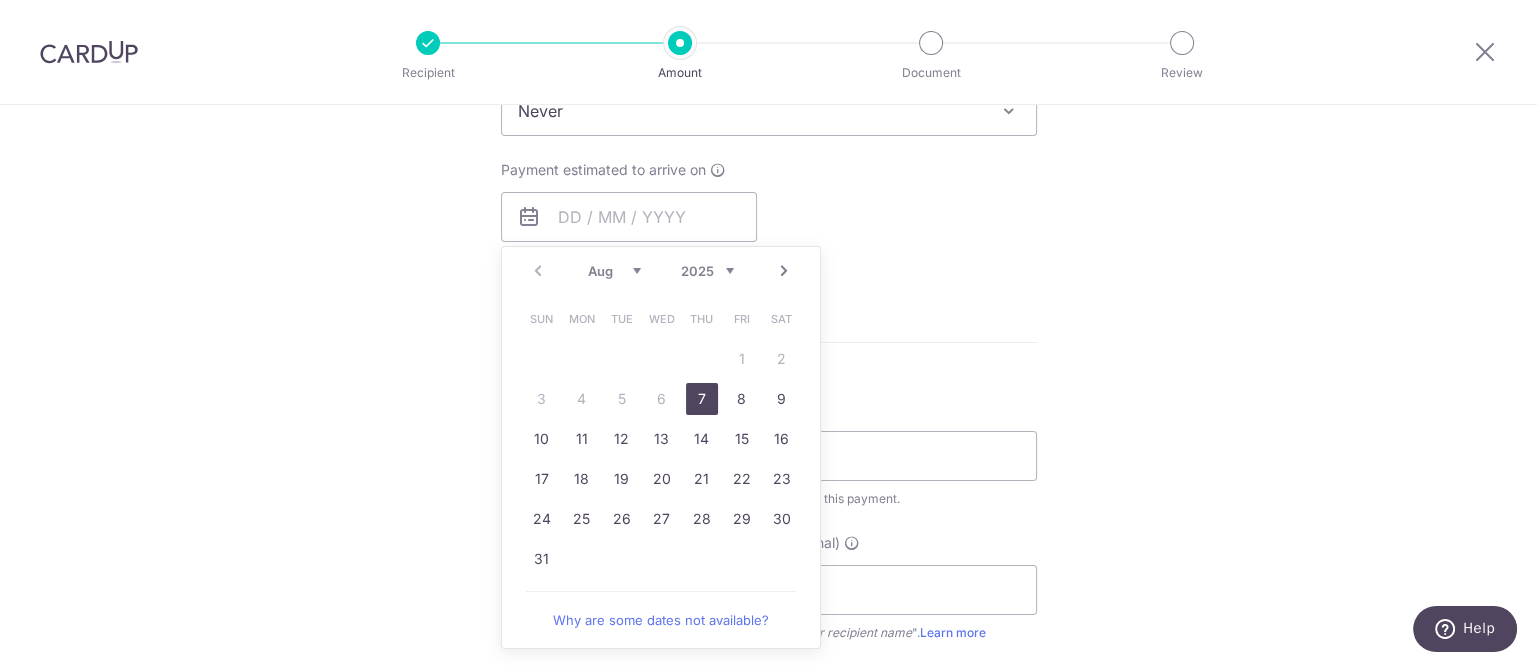 click on "7" at bounding box center [702, 399] 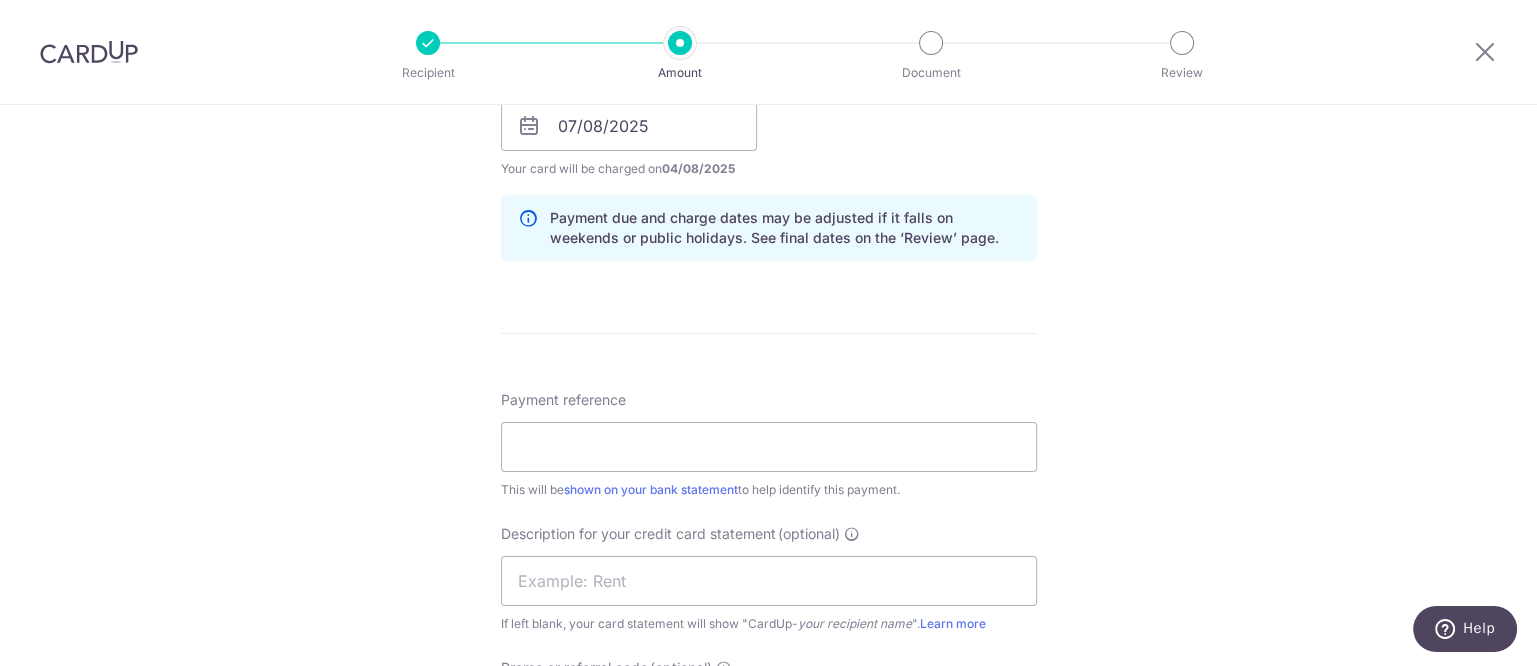 scroll, scrollTop: 990, scrollLeft: 0, axis: vertical 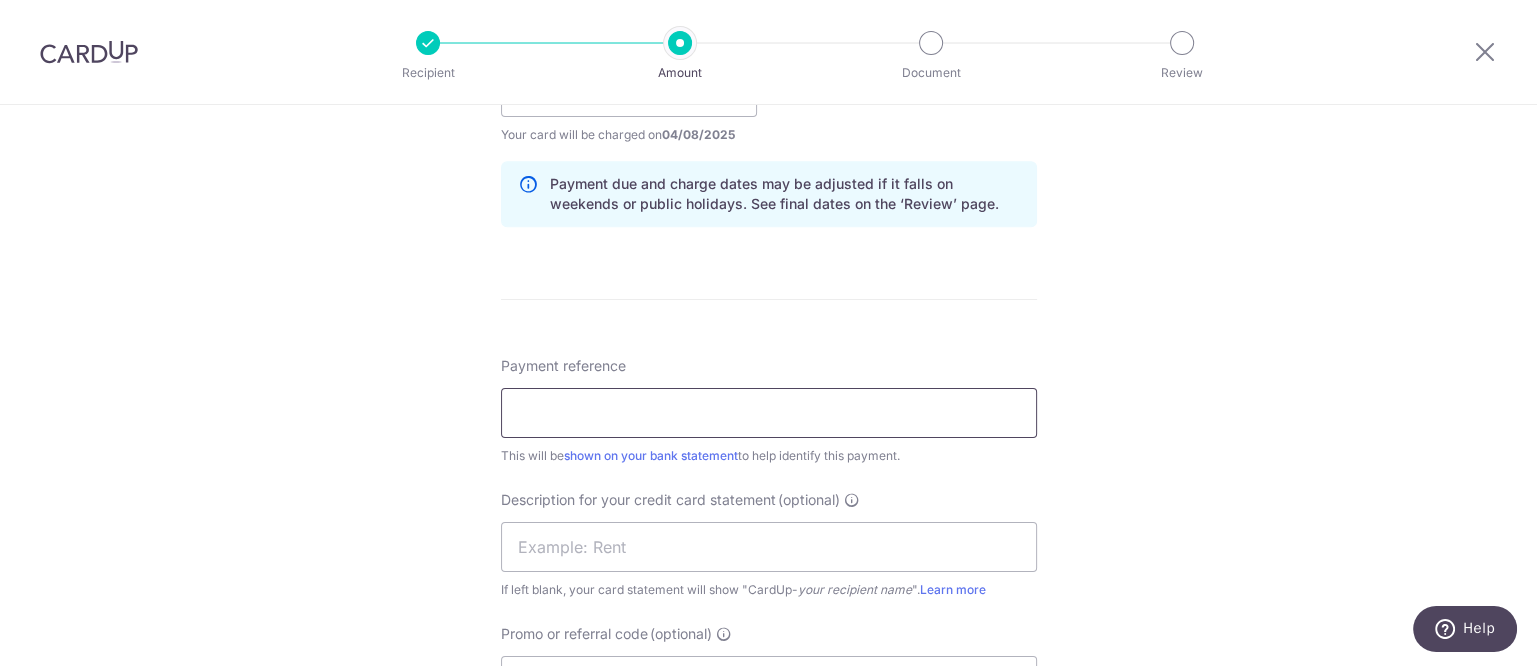 click on "Payment reference" at bounding box center (769, 413) 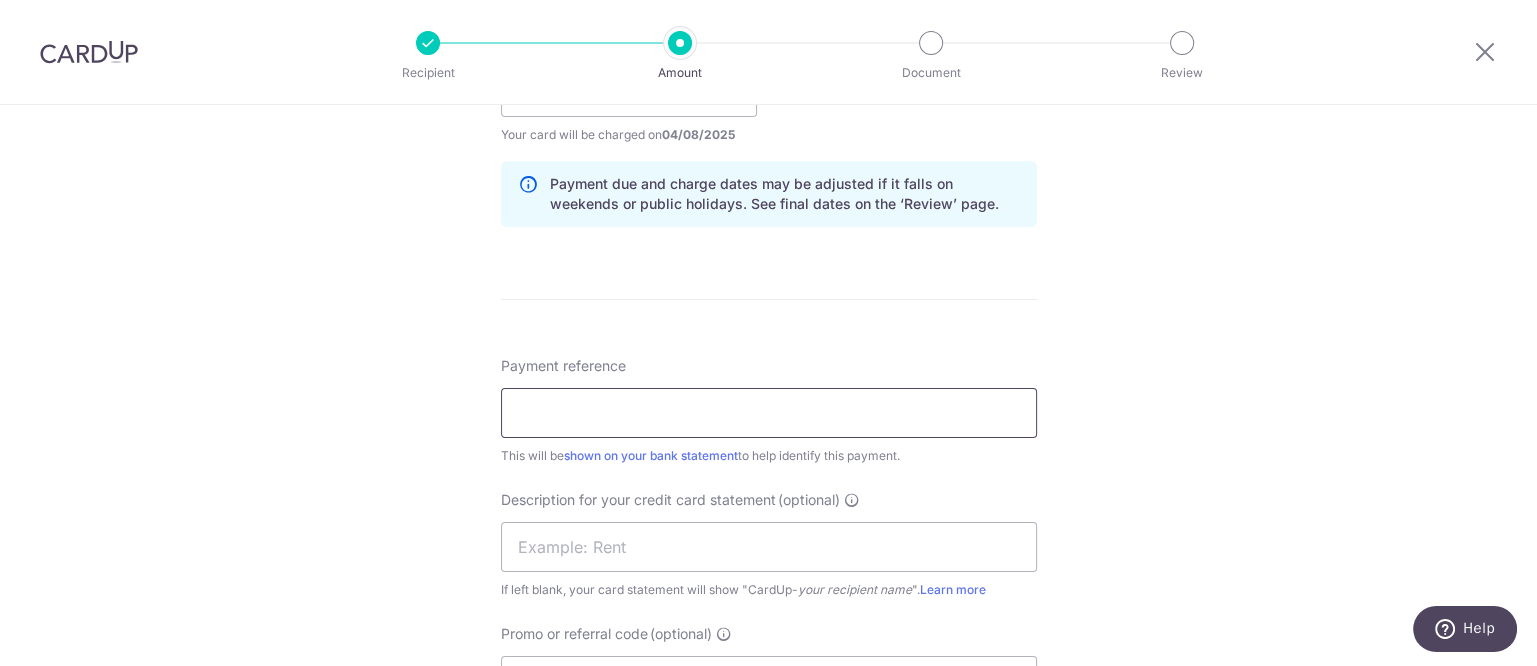 type on "[COMPANY] - SOA" 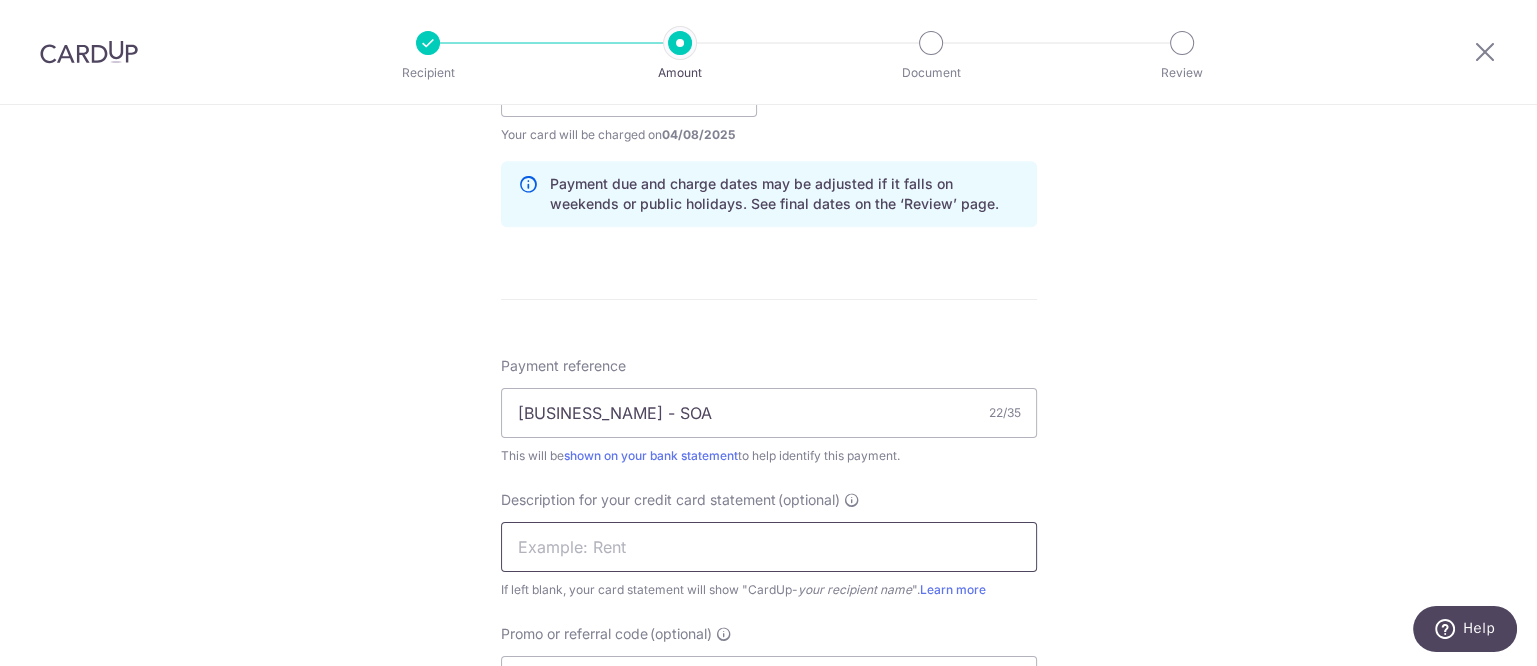 click at bounding box center [769, 547] 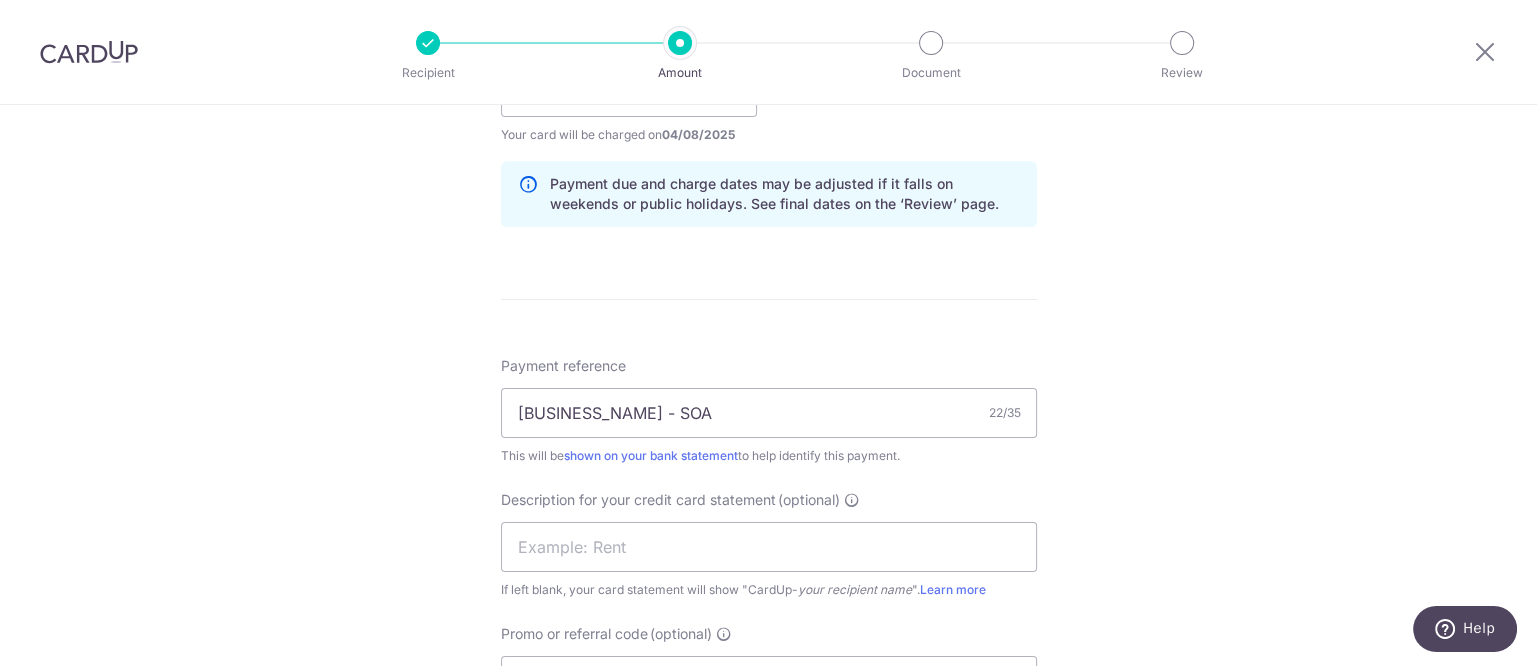click on "Tell us more about your payment
Enter payment amount
SGD
20,000.00
20000.00
Select Card
**** 5981
Add credit card
Your Cards
**** 5981
**** 1647
**** 4490
**** 8488
**** 3465
Secure 256-bit SSL
Text
New card details" at bounding box center [768, 117] 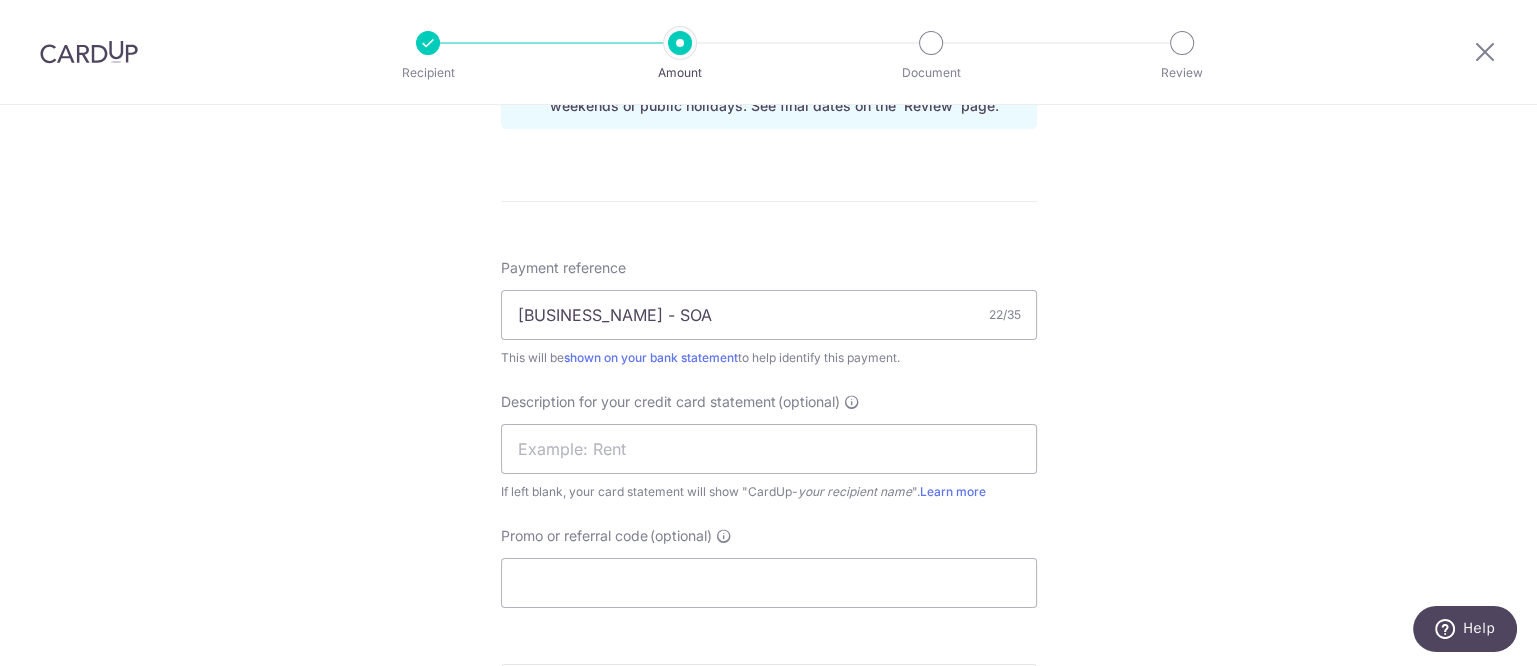 scroll, scrollTop: 1240, scrollLeft: 0, axis: vertical 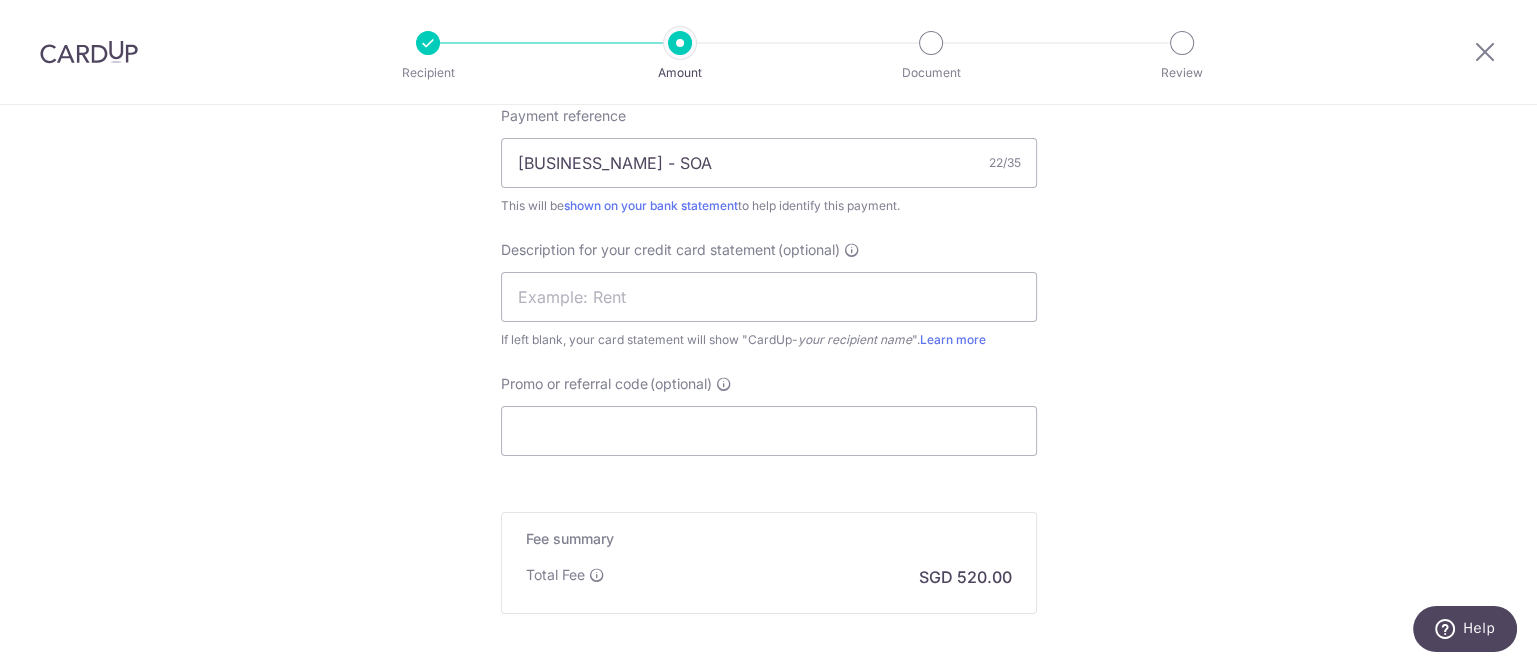 click on "Description for your credit card statement
(optional)
If left blank, your card statement will show "CardUp- your recipient name ".  Learn more" at bounding box center [769, 295] 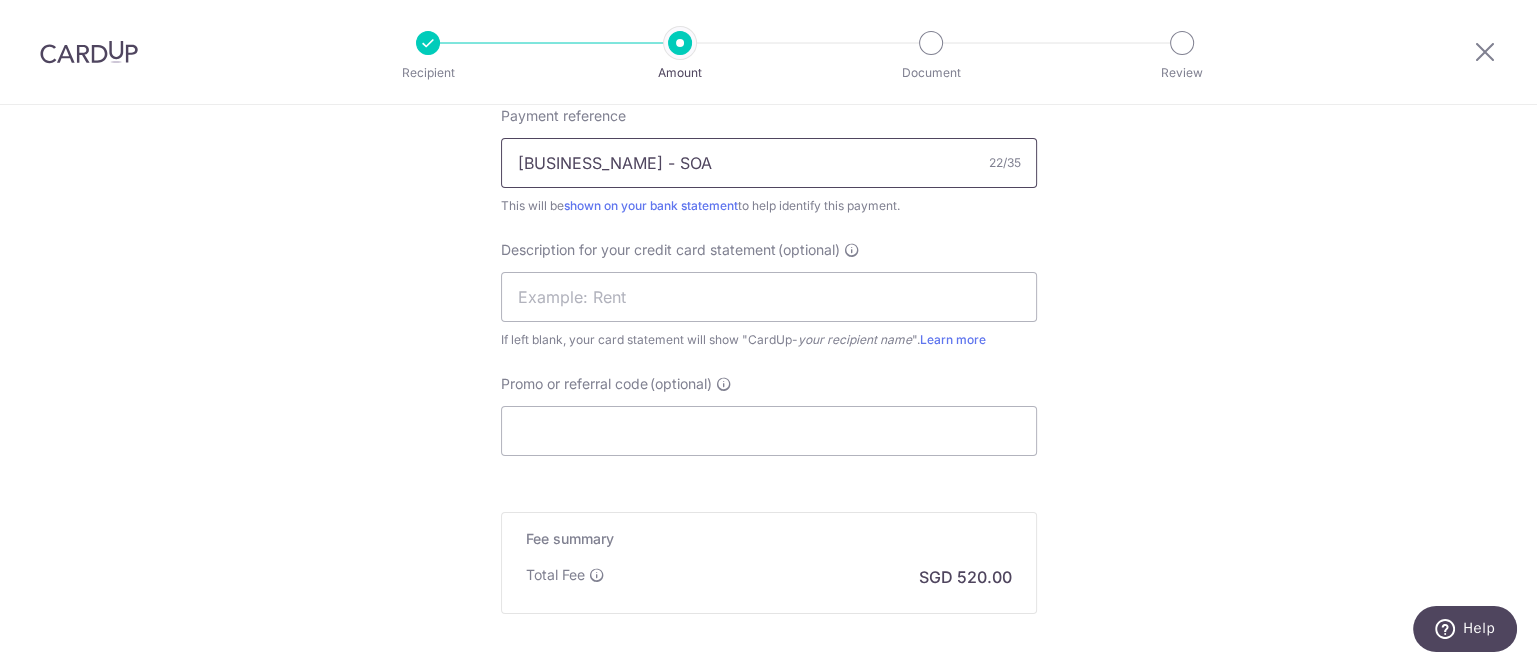 click on "[COMPANY] - SOA" at bounding box center (769, 163) 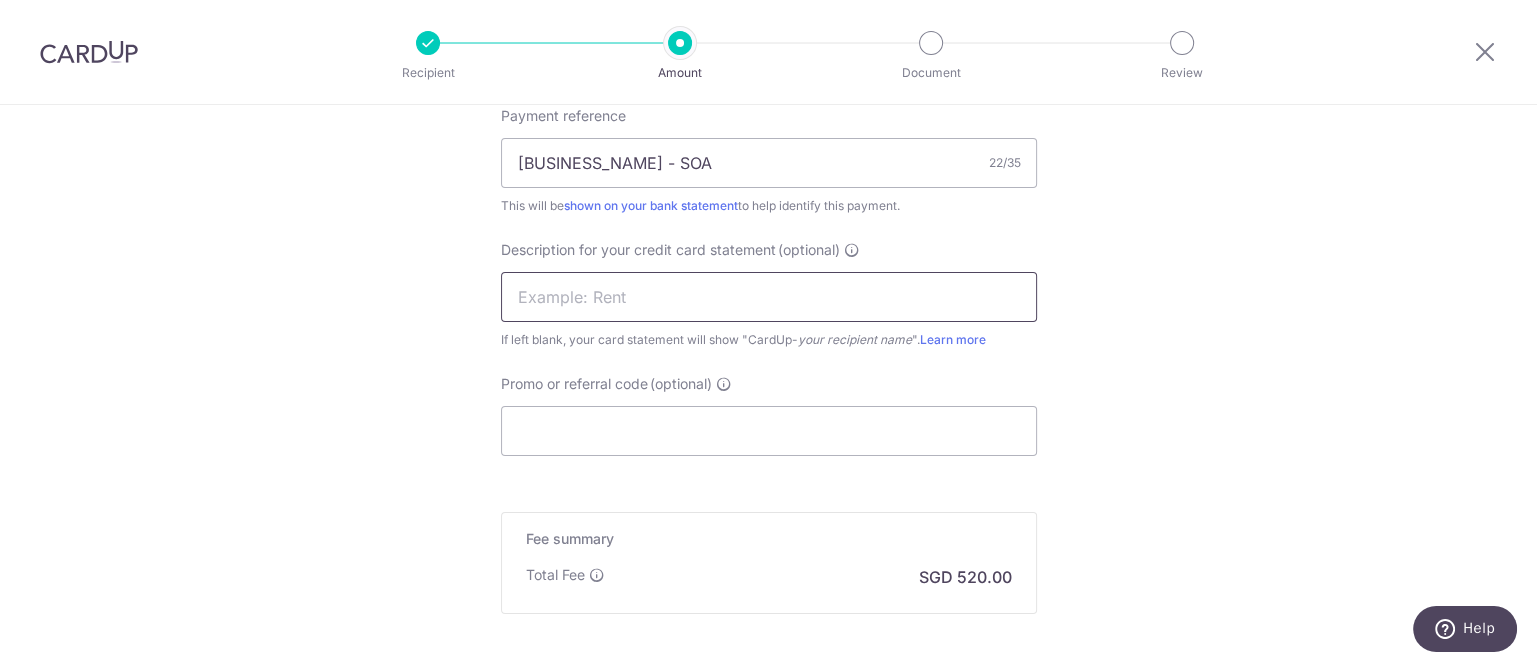 click at bounding box center (769, 297) 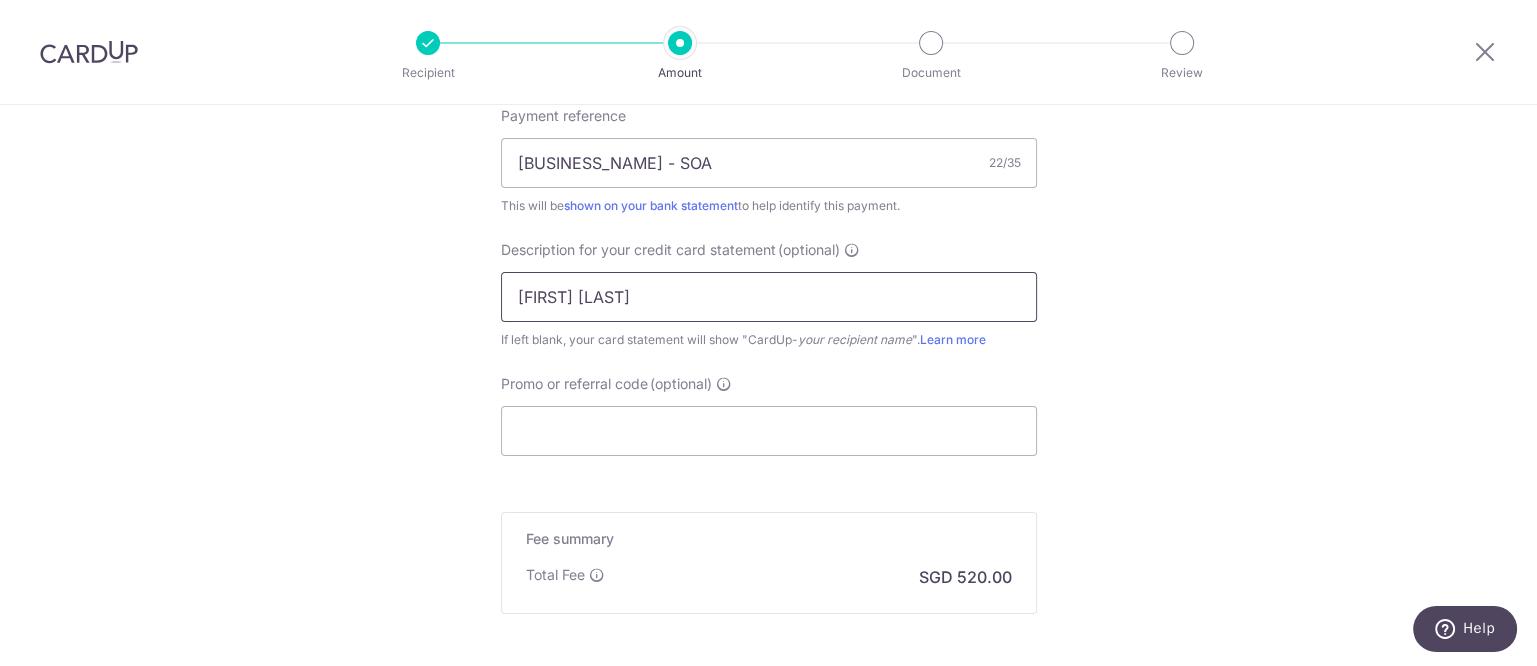 type on "Edith Patisseri" 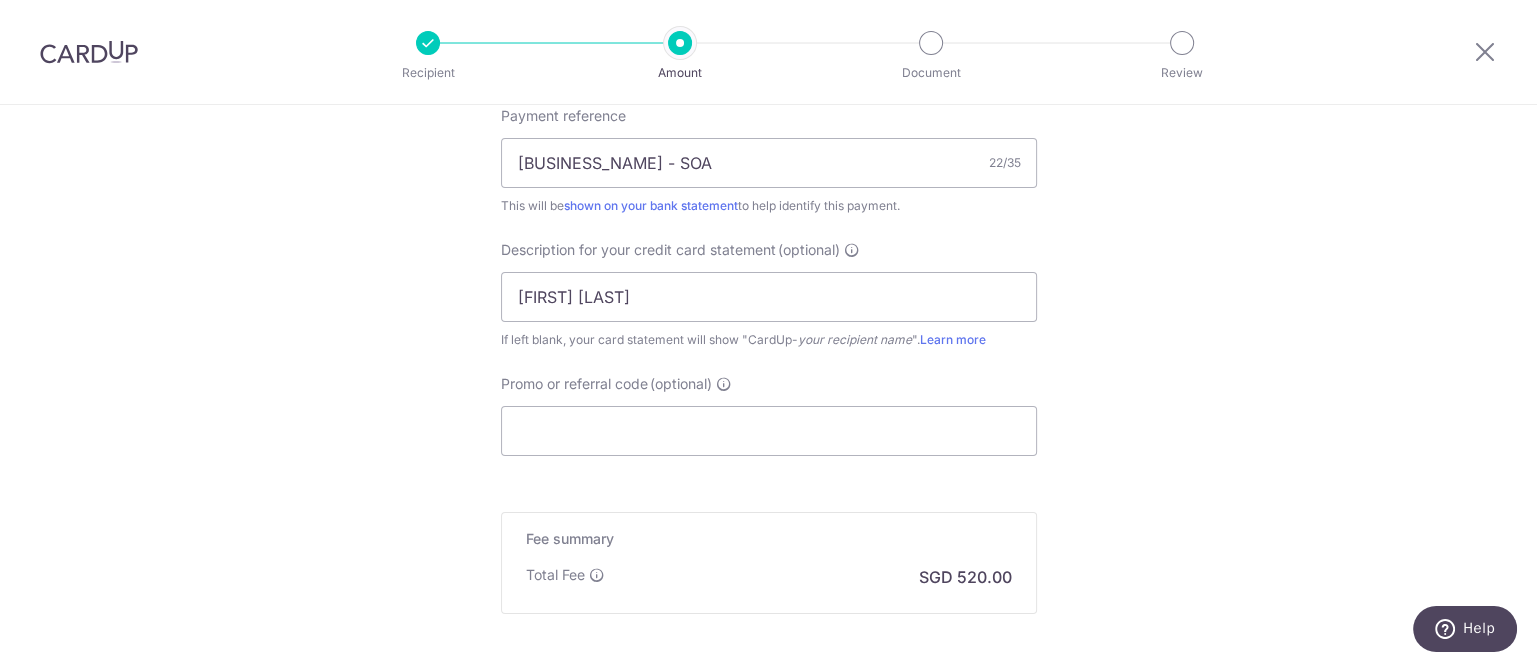 click on "Tell us more about your payment
Enter payment amount
SGD
20,000.00
20000.00
Select Card
**** 5981
Add credit card
Your Cards
**** 5981
**** 1647
**** 4490
**** 8488
**** 3465
Secure 256-bit SSL
Text
New card details" at bounding box center [768, -133] 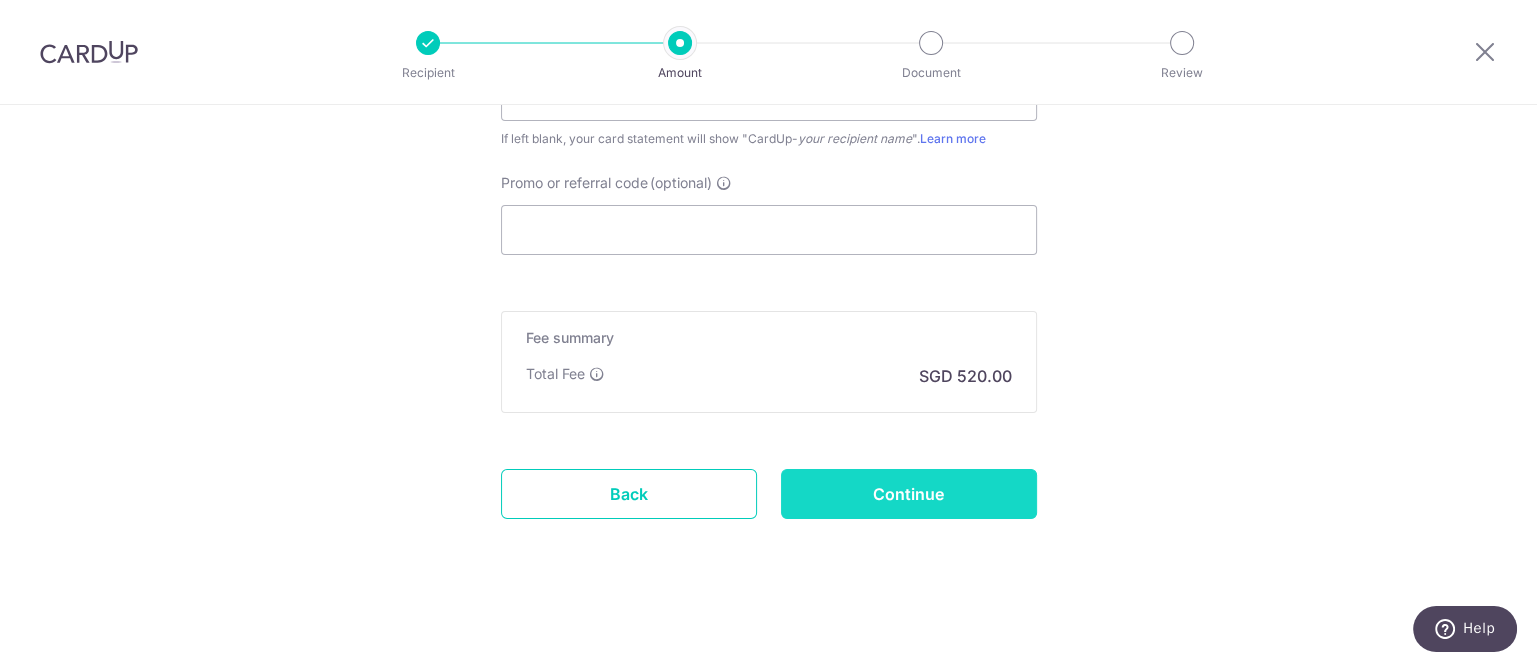 click on "Continue" at bounding box center [909, 494] 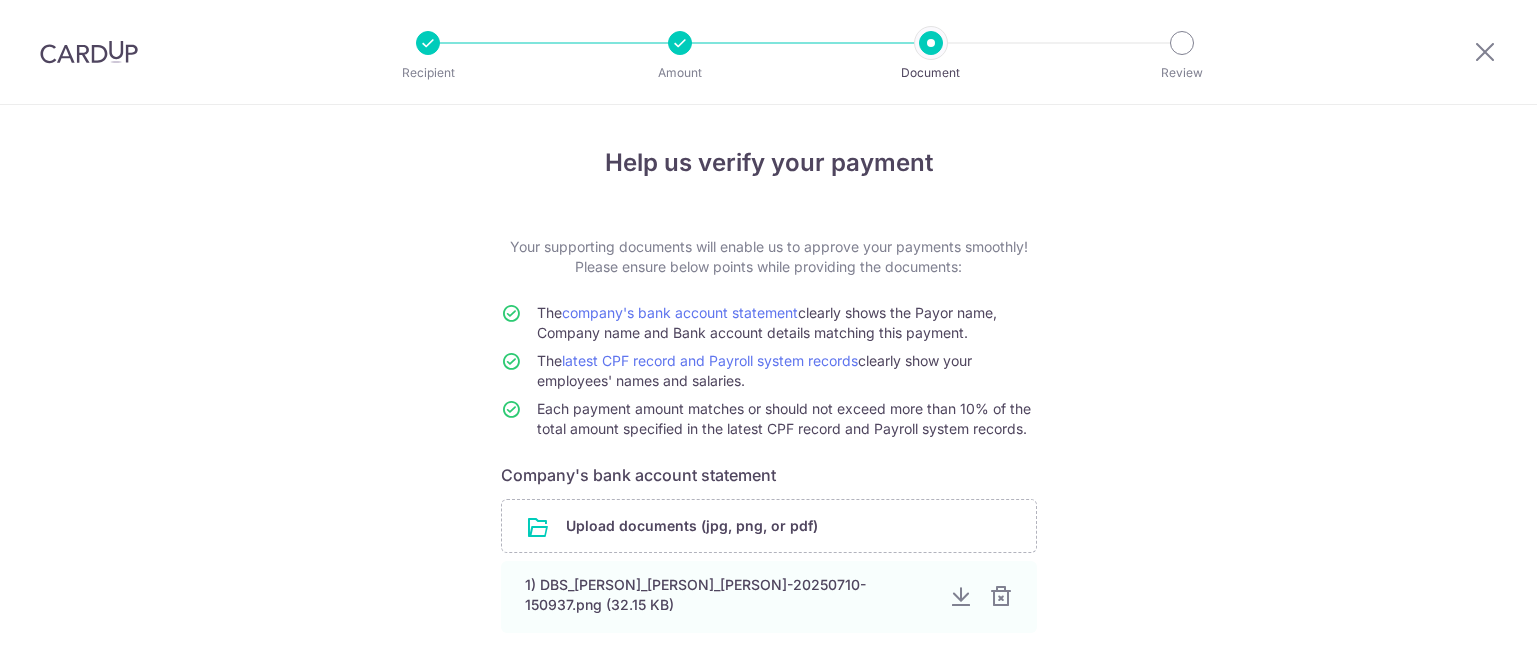 scroll, scrollTop: 0, scrollLeft: 0, axis: both 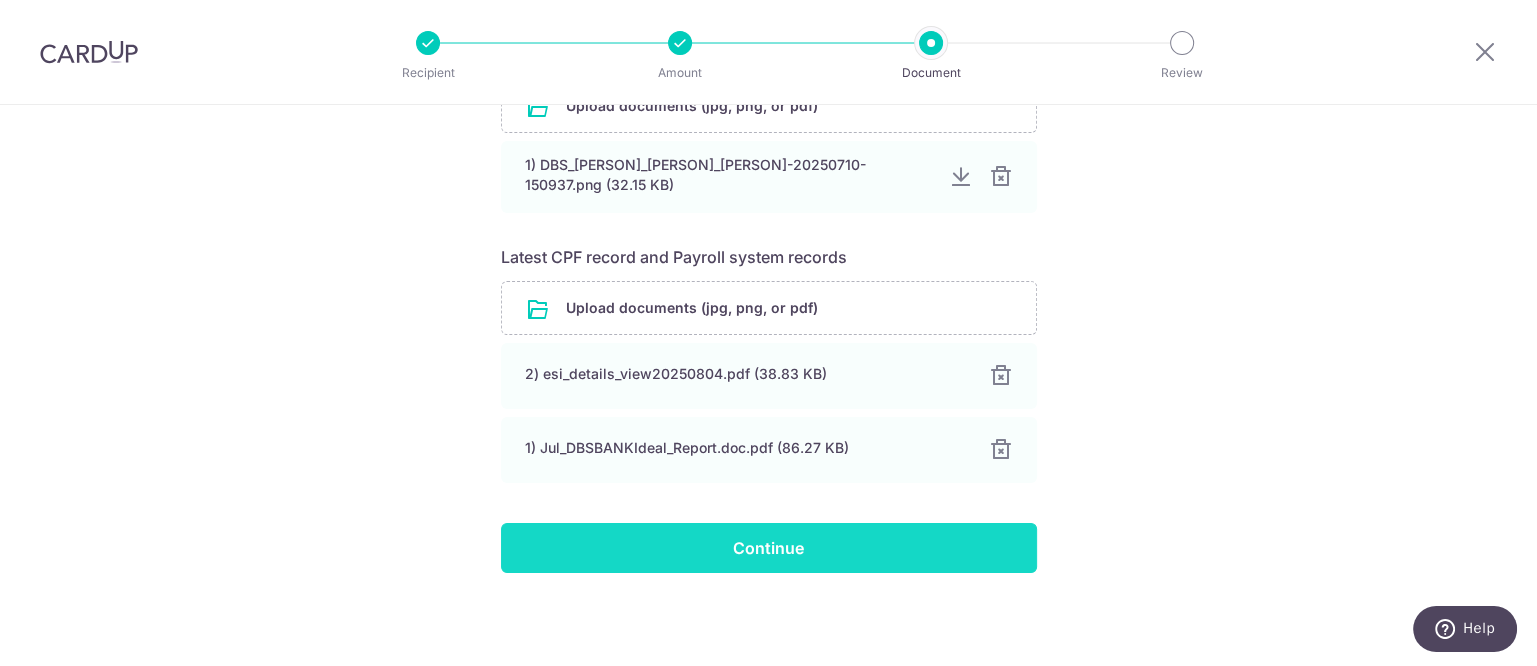 click on "Continue" at bounding box center (769, 548) 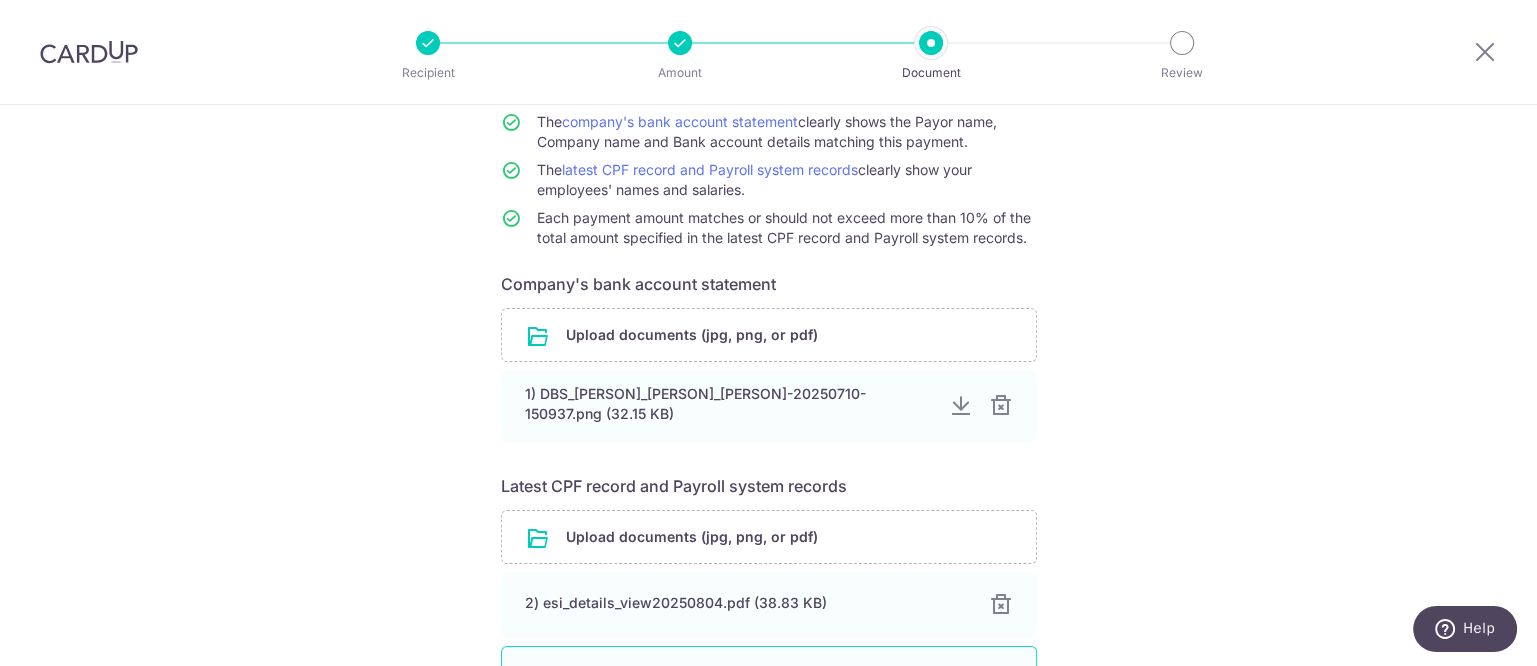 scroll, scrollTop: 170, scrollLeft: 0, axis: vertical 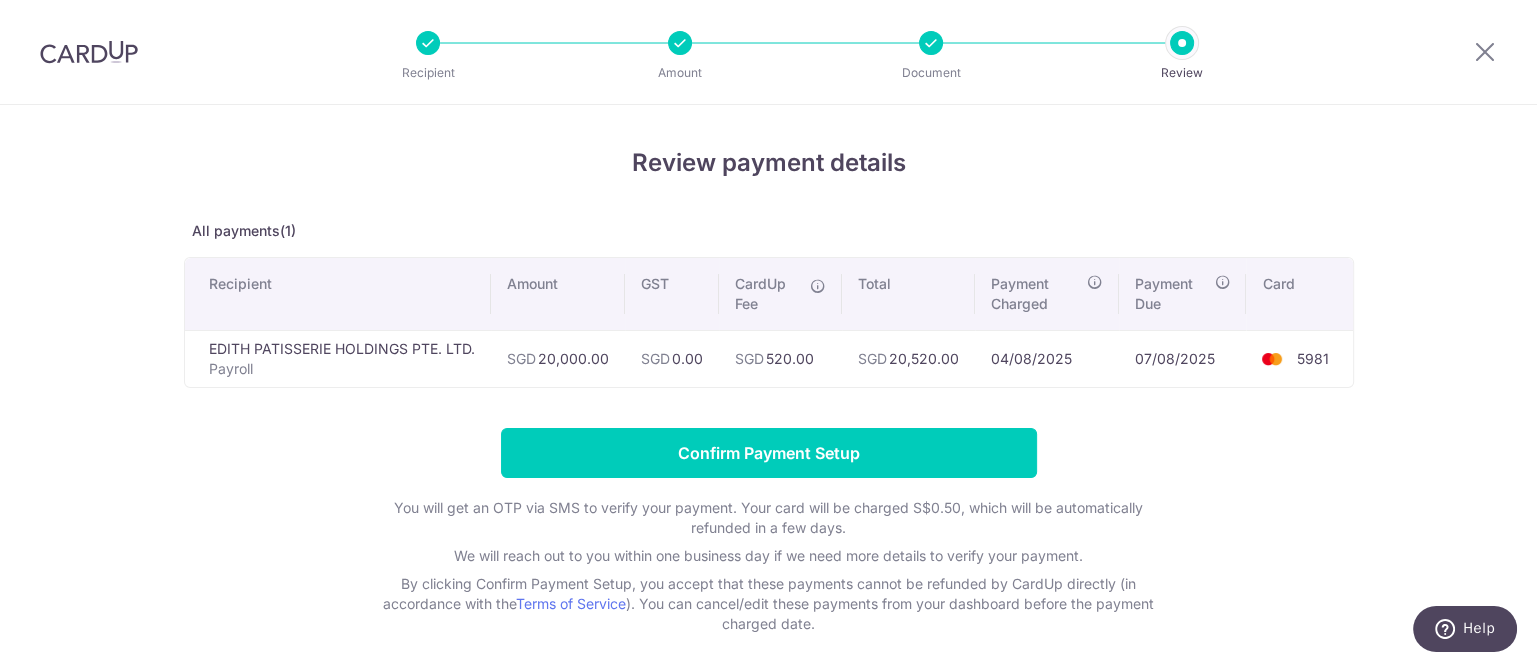drag, startPoint x: 304, startPoint y: 343, endPoint x: 1160, endPoint y: 363, distance: 856.23364 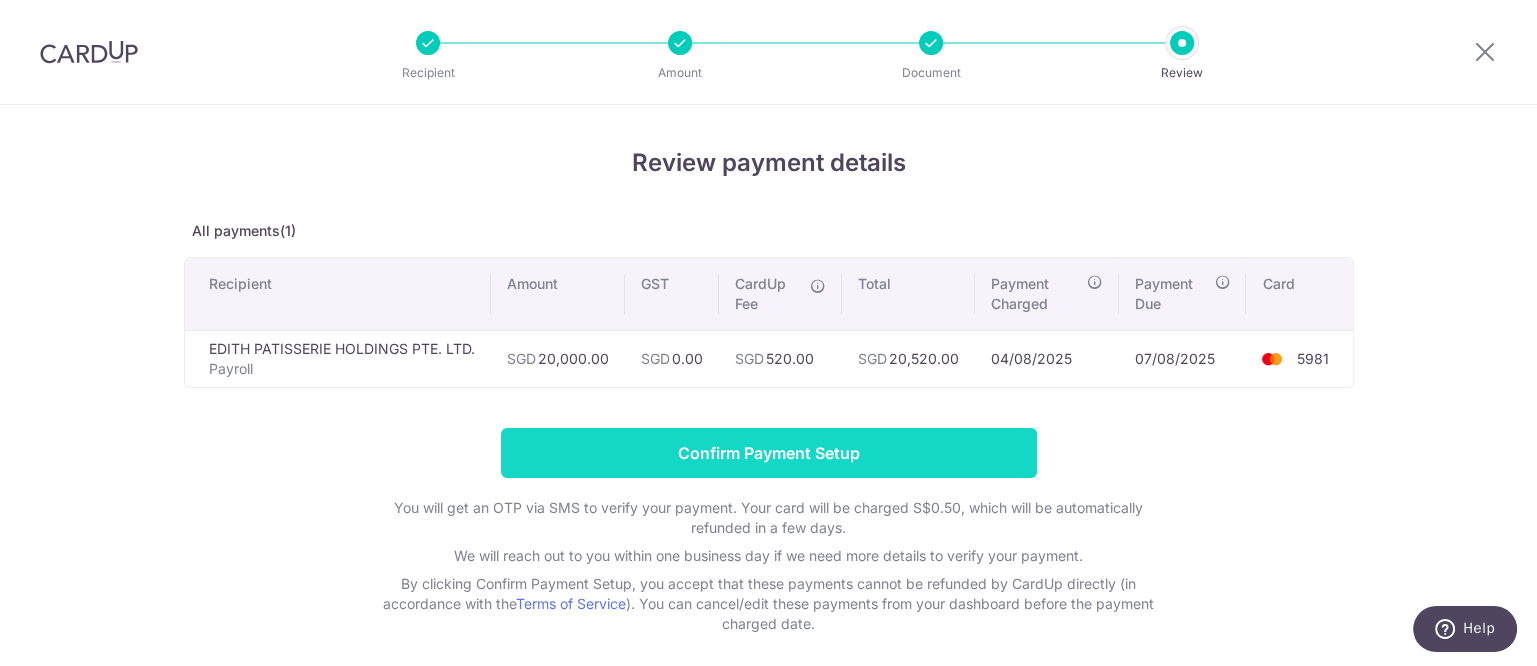 click on "Confirm Payment Setup" at bounding box center [769, 453] 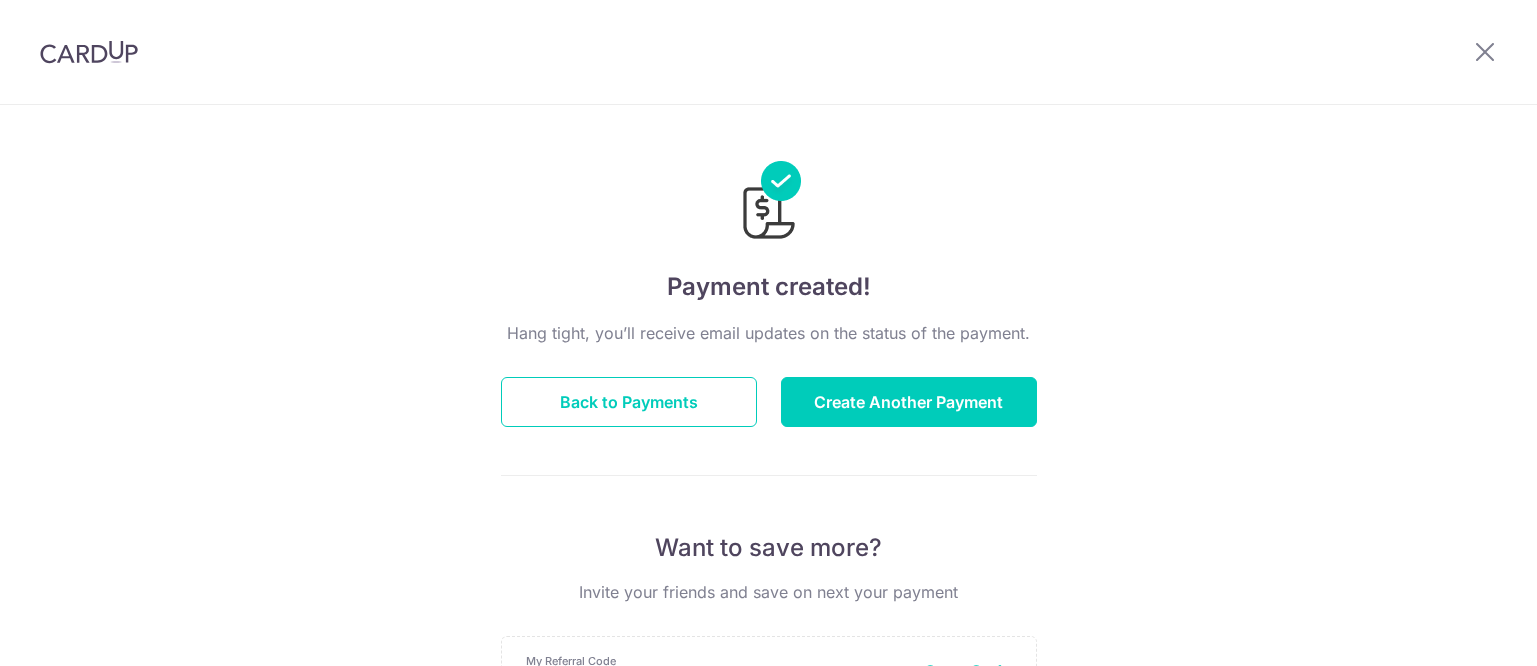 scroll, scrollTop: 0, scrollLeft: 0, axis: both 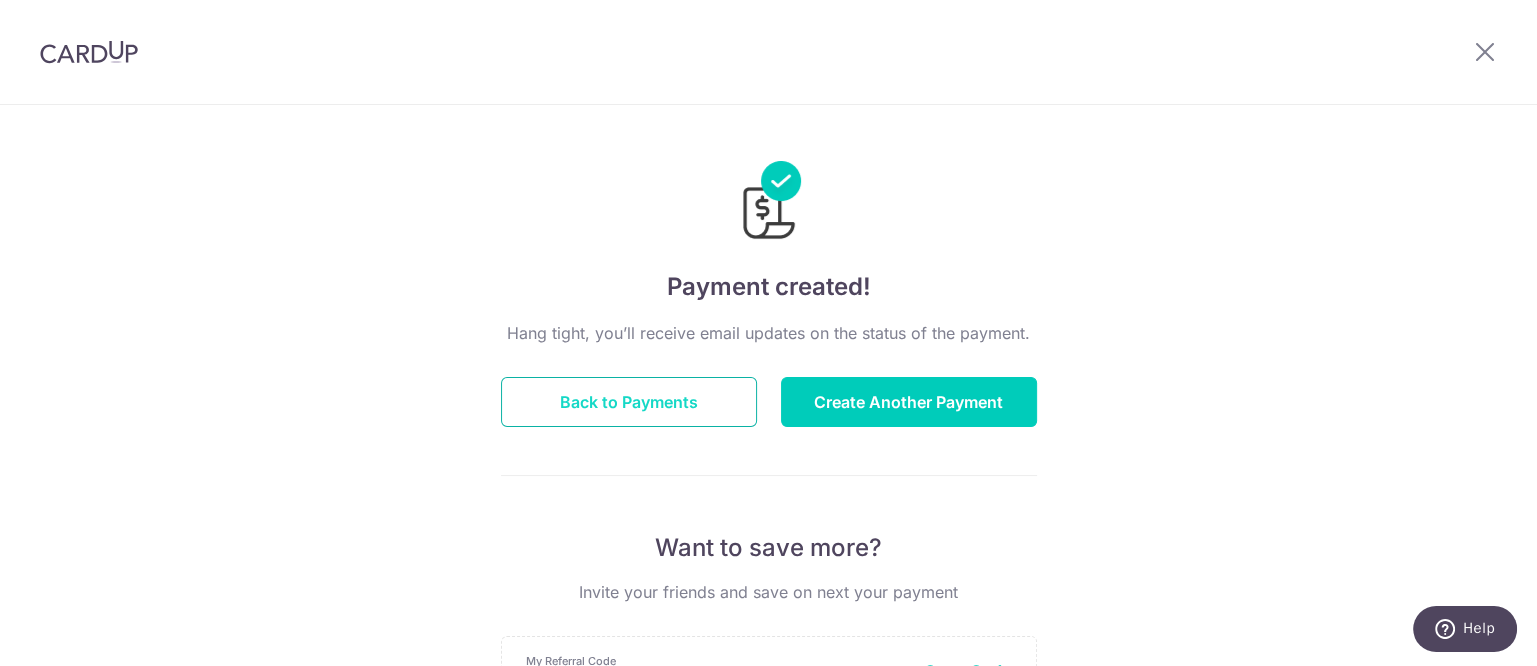 click on "Back to Payments" at bounding box center [629, 402] 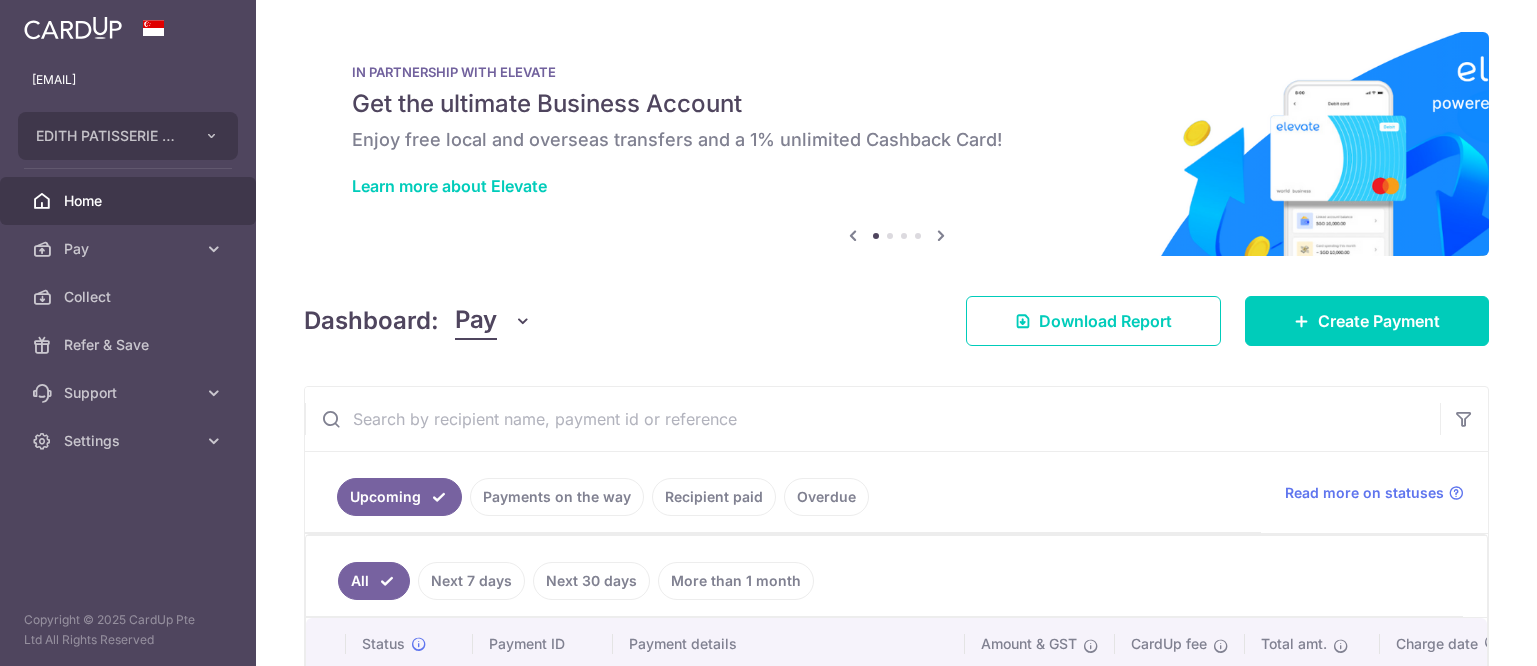 scroll, scrollTop: 0, scrollLeft: 0, axis: both 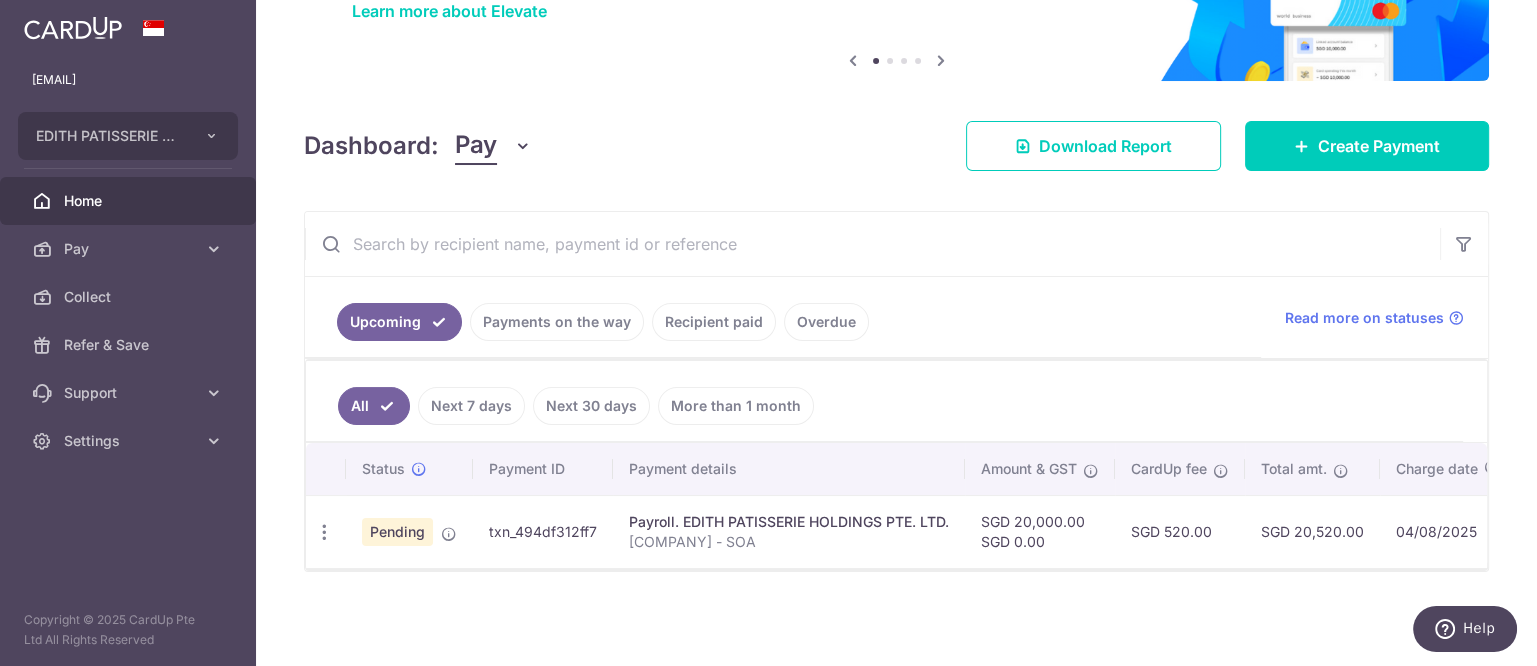 click on "Payments on the way" at bounding box center (557, 322) 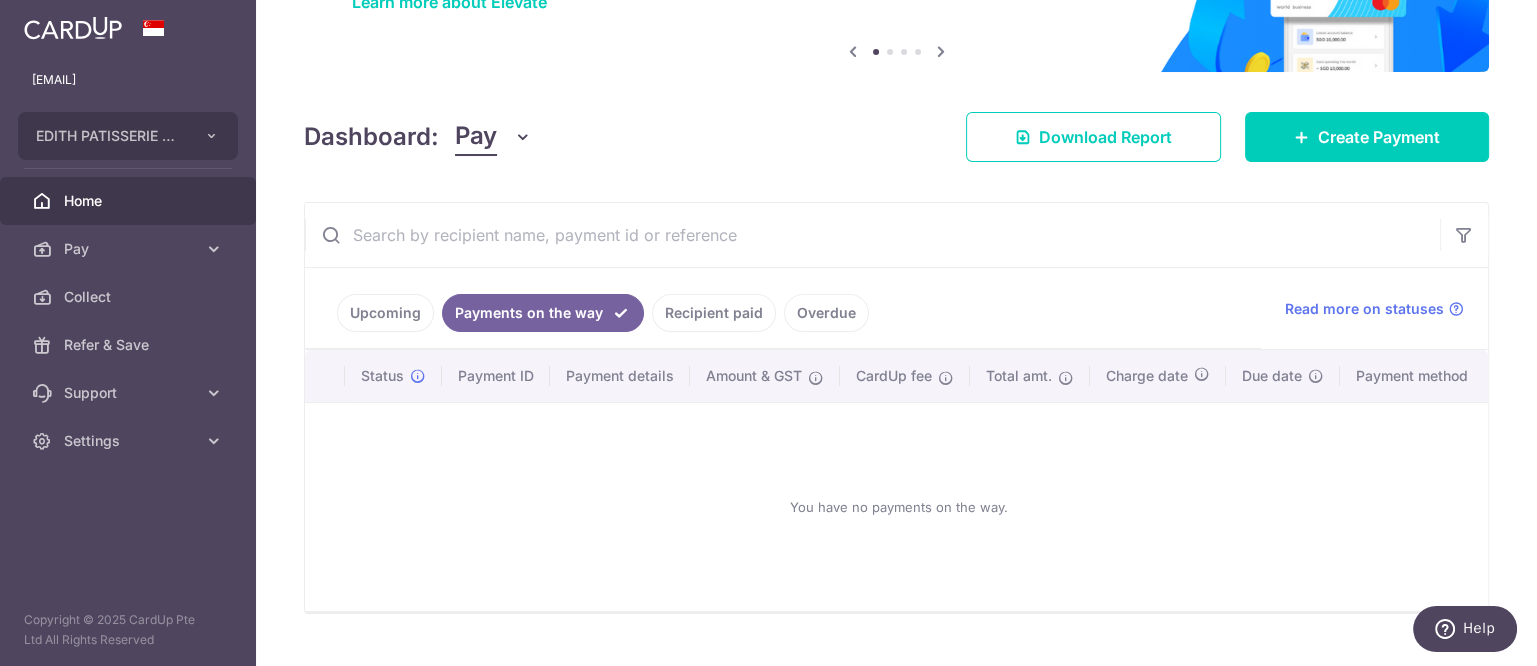 click on "Recipient paid" at bounding box center [714, 313] 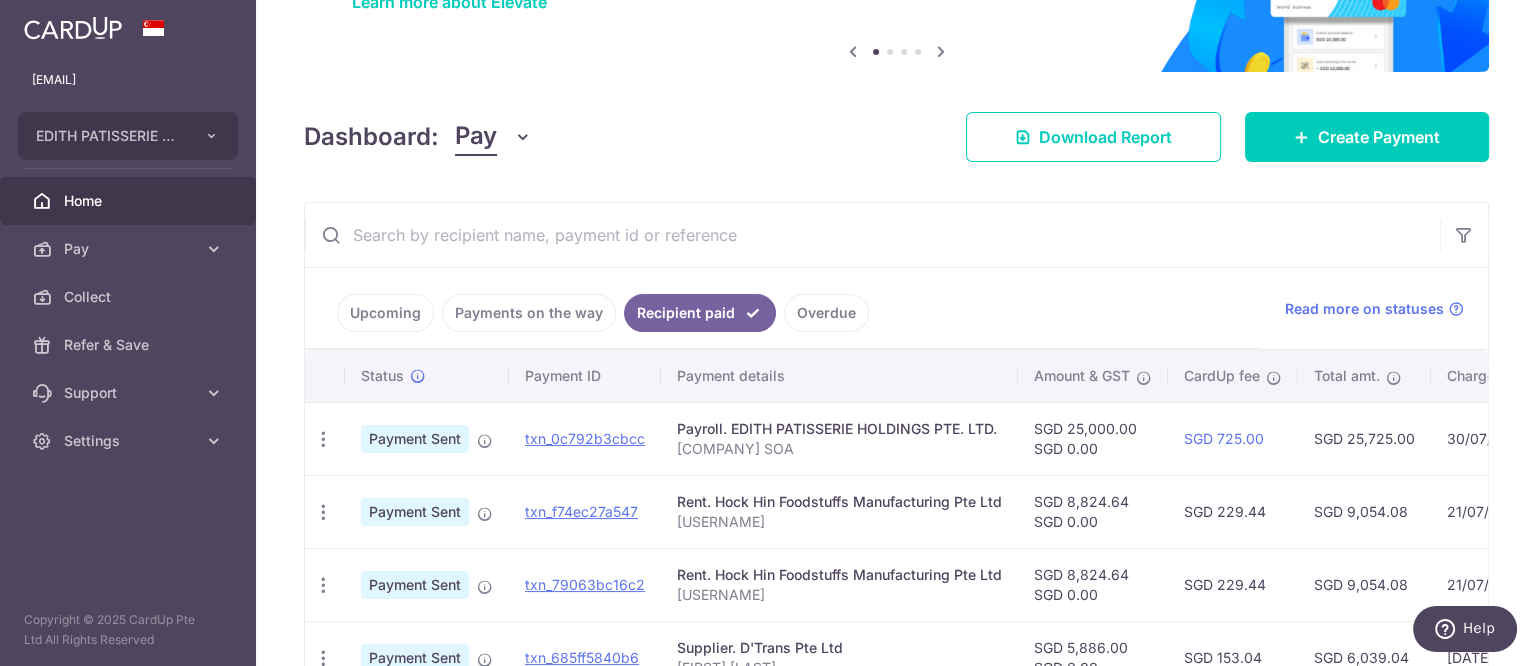 scroll, scrollTop: 309, scrollLeft: 0, axis: vertical 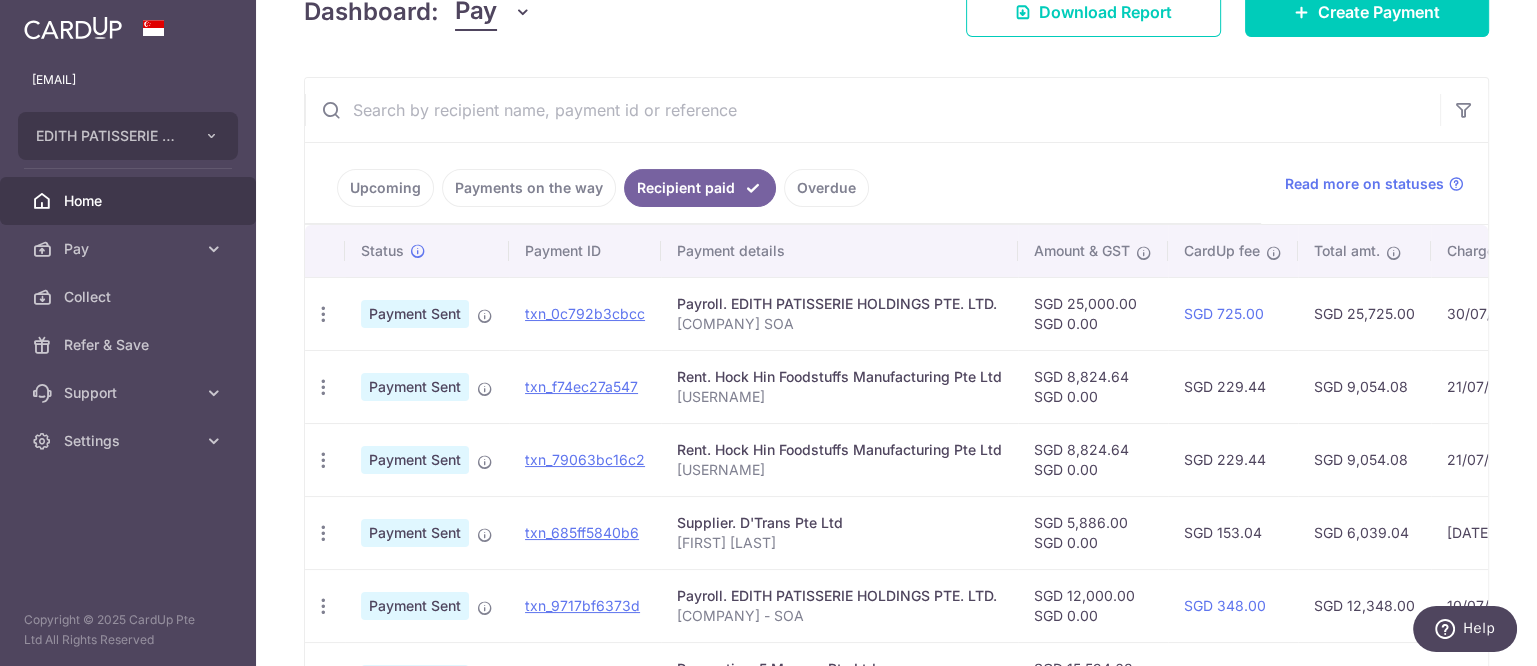 drag, startPoint x: 774, startPoint y: 343, endPoint x: 899, endPoint y: 405, distance: 139.53136 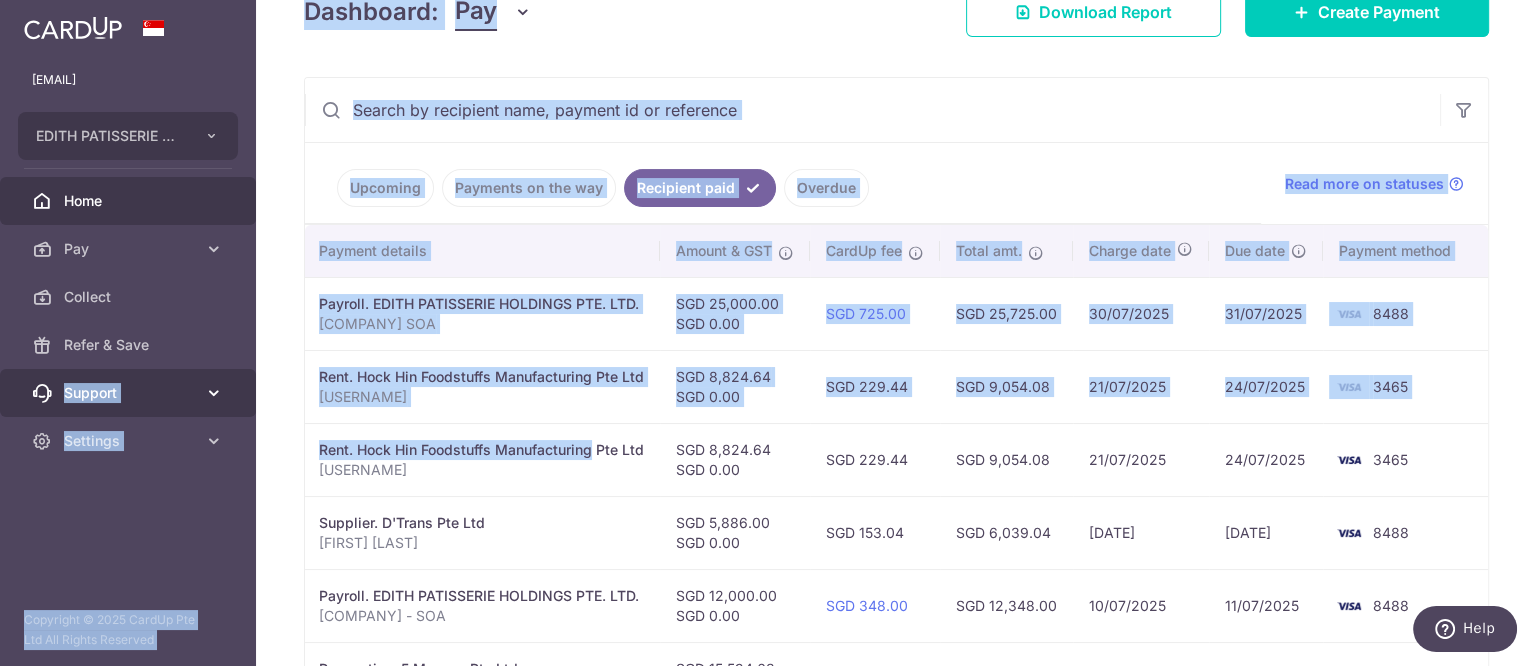 scroll, scrollTop: 0, scrollLeft: 0, axis: both 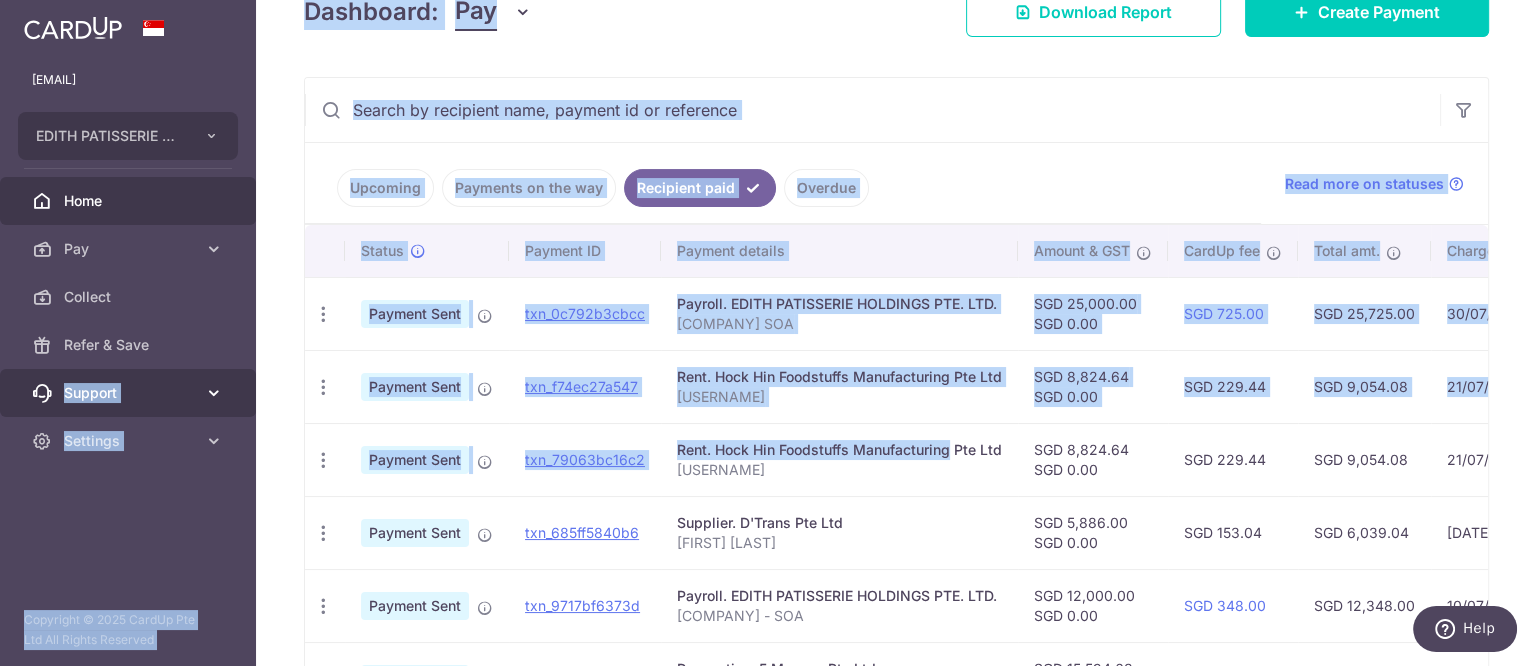 drag, startPoint x: 892, startPoint y: 448, endPoint x: 0, endPoint y: 391, distance: 893.81934 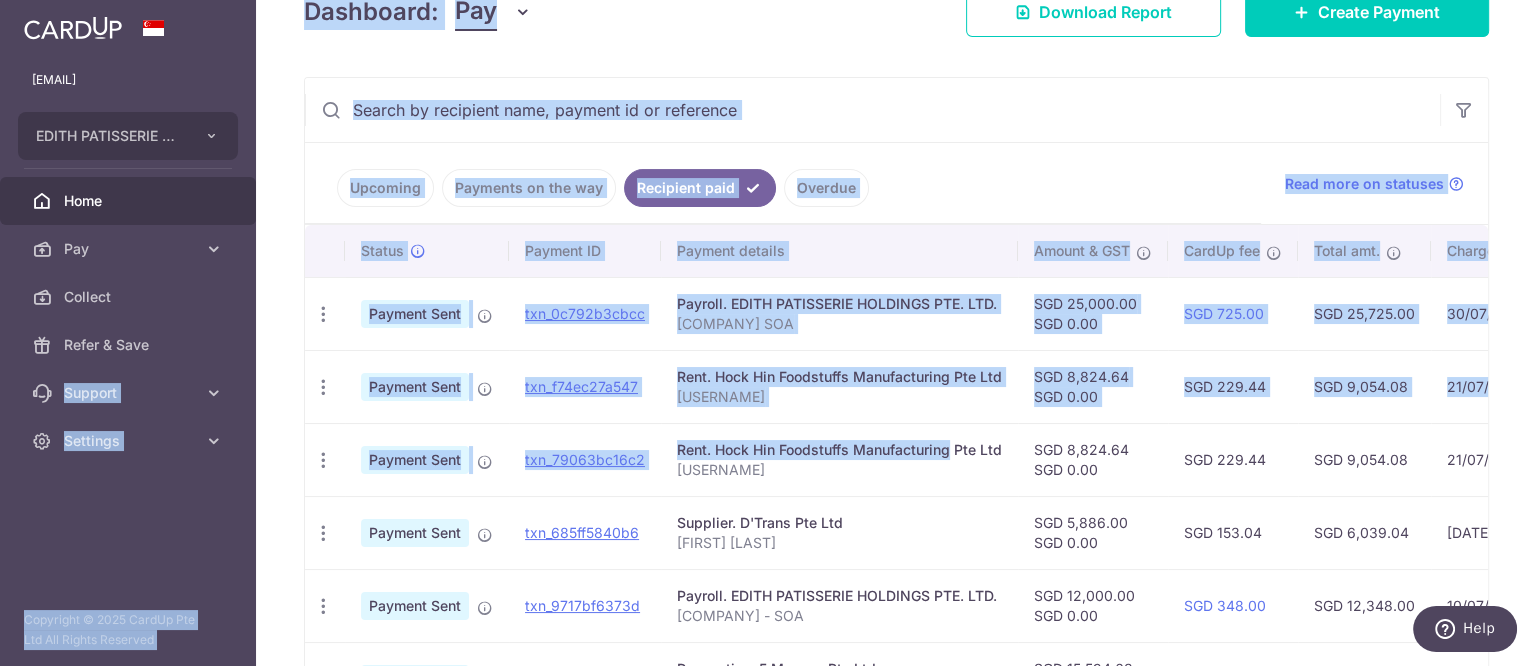 click at bounding box center (872, 110) 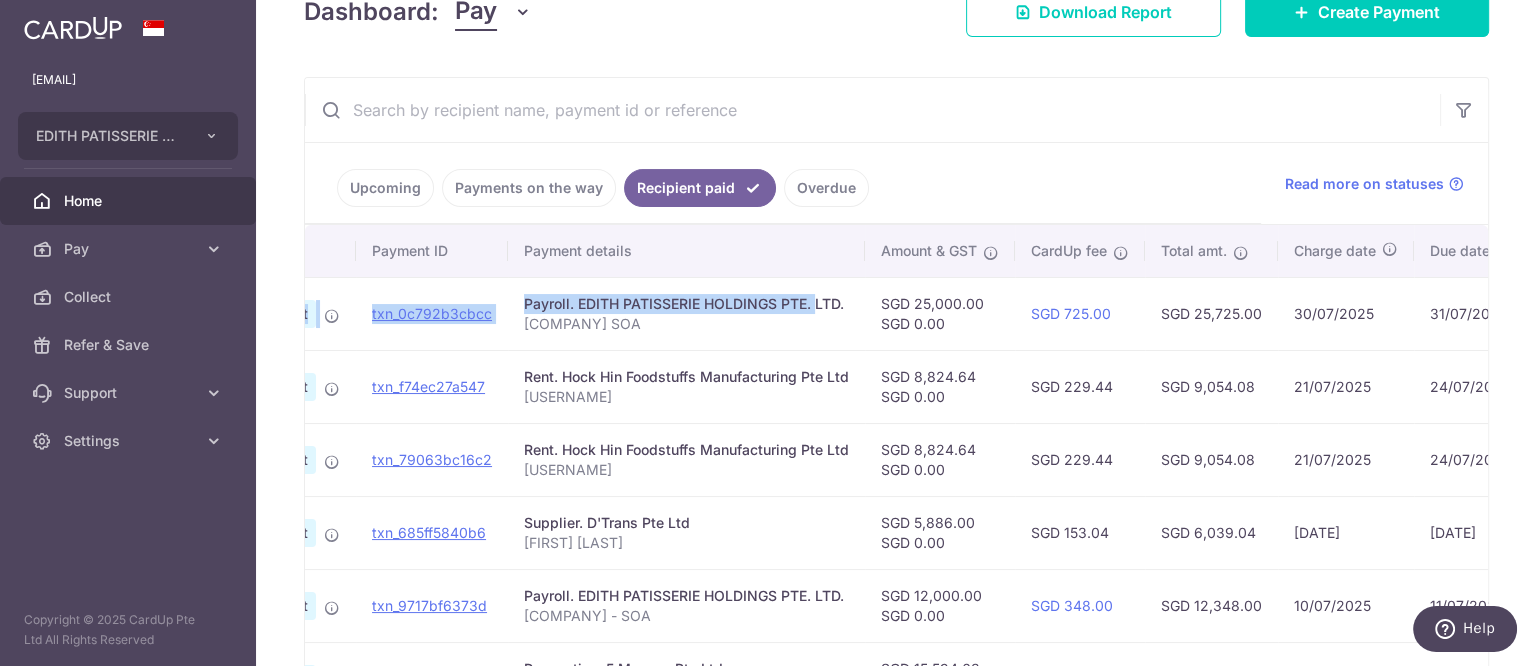 scroll, scrollTop: 0, scrollLeft: 0, axis: both 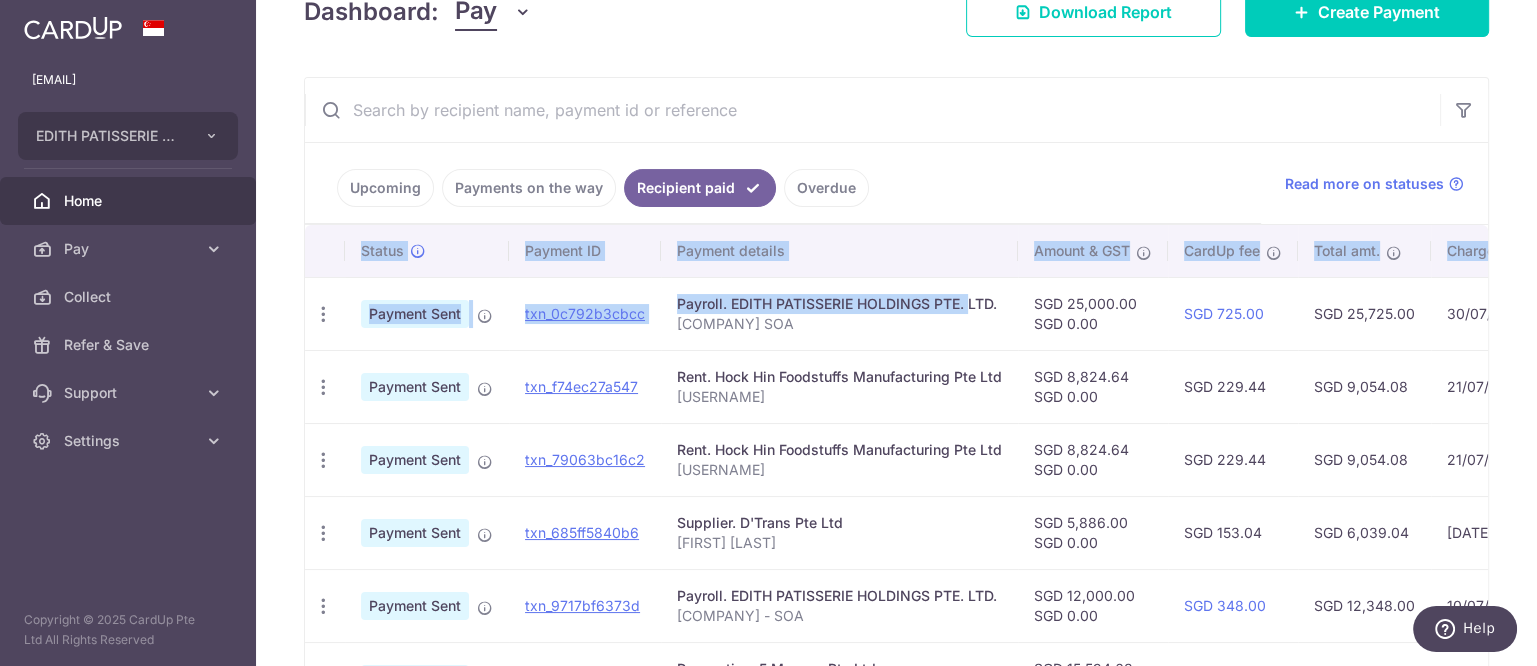drag, startPoint x: 898, startPoint y: 299, endPoint x: 277, endPoint y: 307, distance: 621.0515 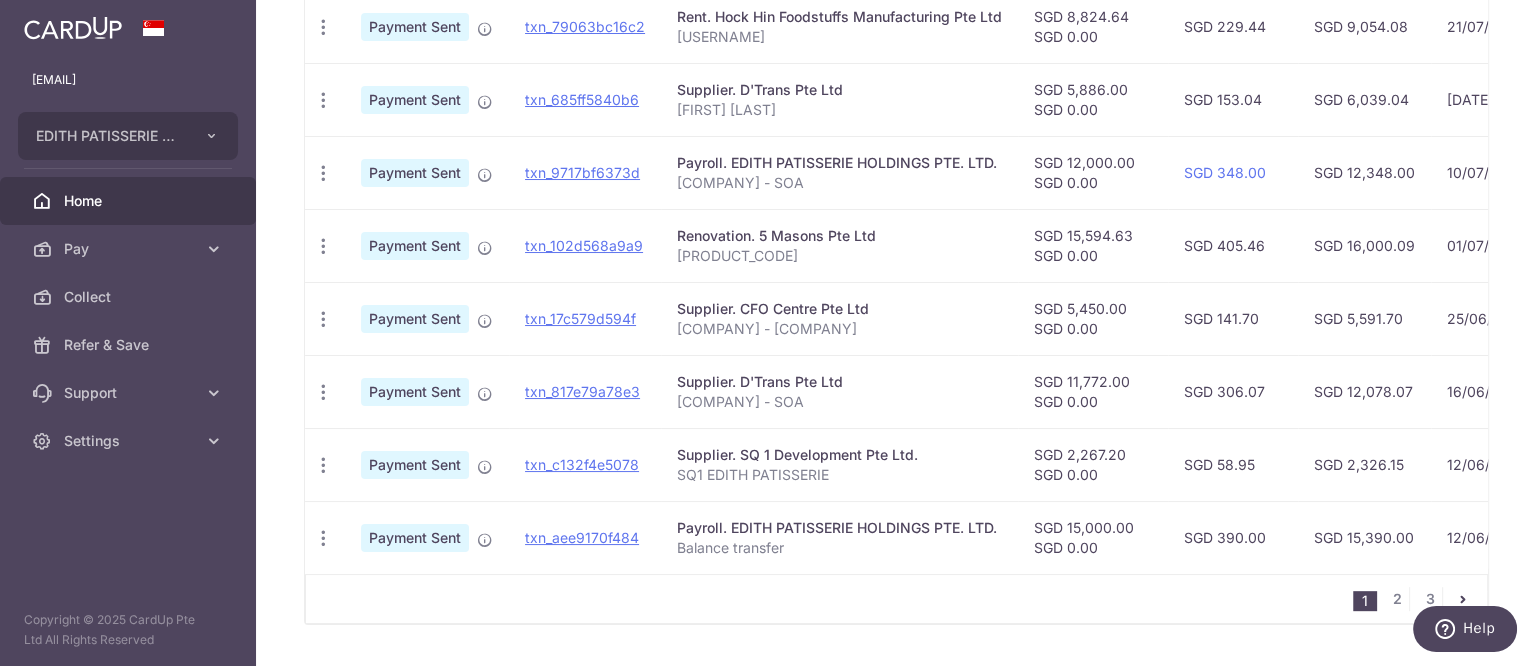 scroll, scrollTop: 804, scrollLeft: 0, axis: vertical 